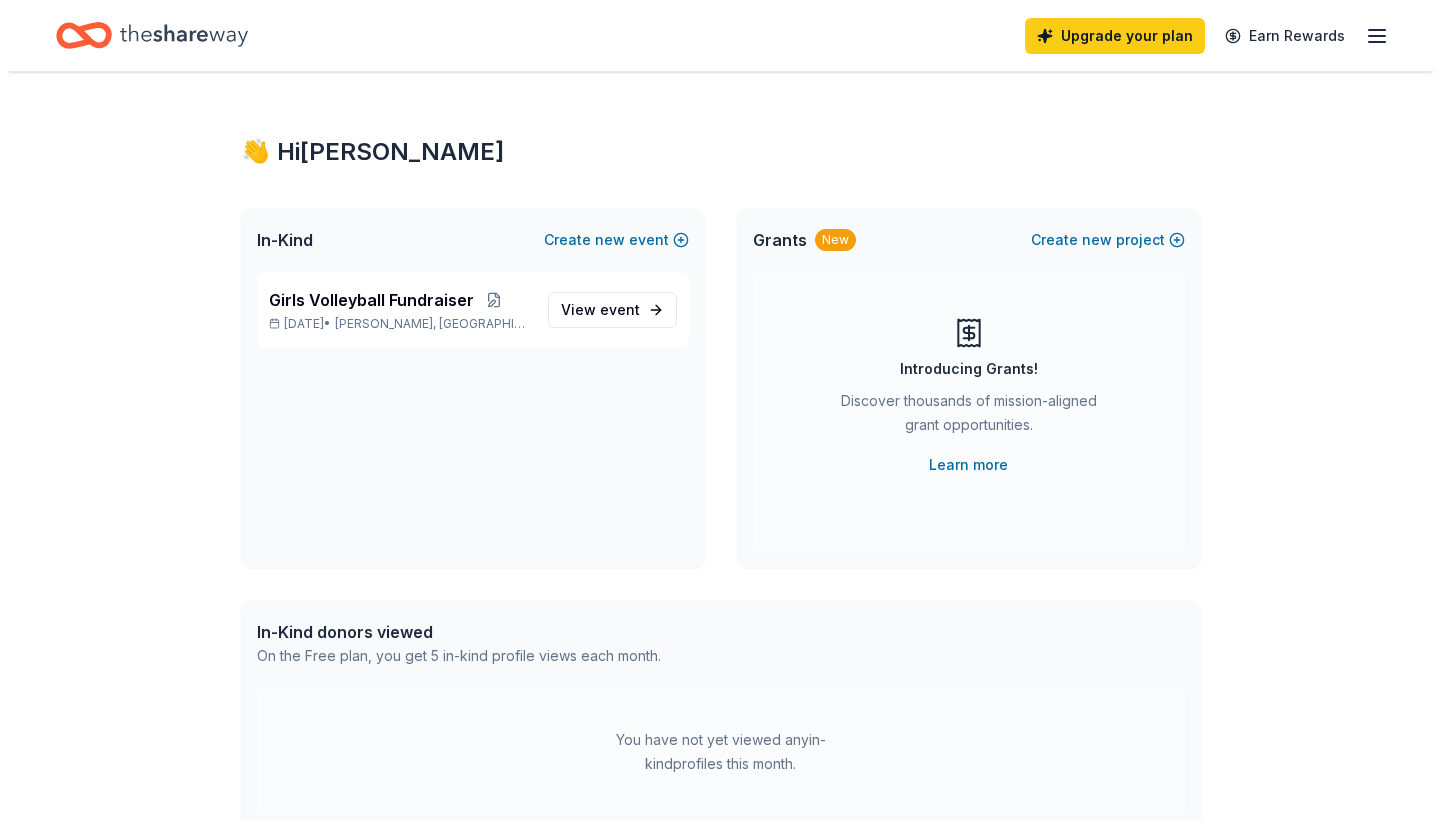 scroll, scrollTop: 0, scrollLeft: 0, axis: both 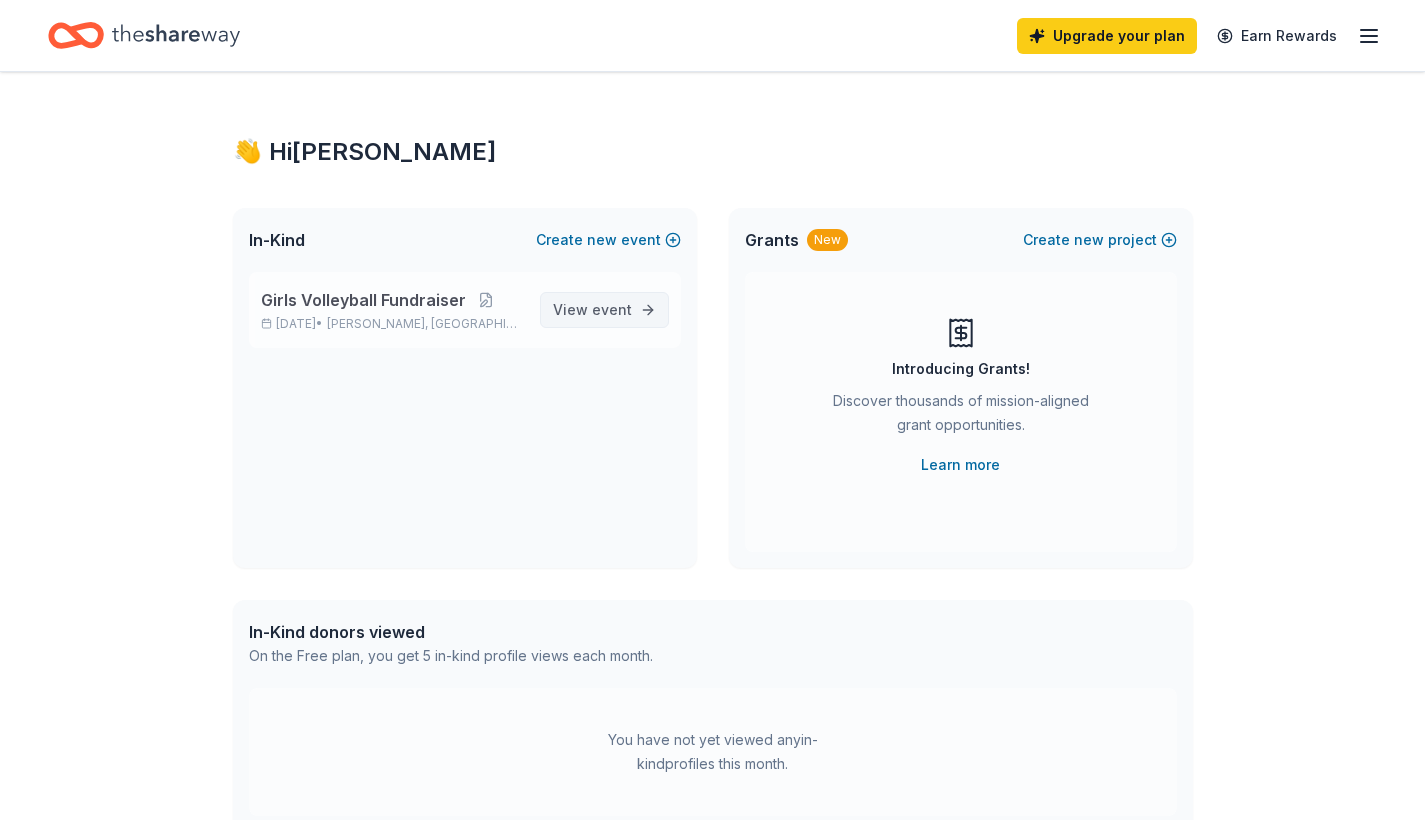 click on "View   event" at bounding box center (604, 310) 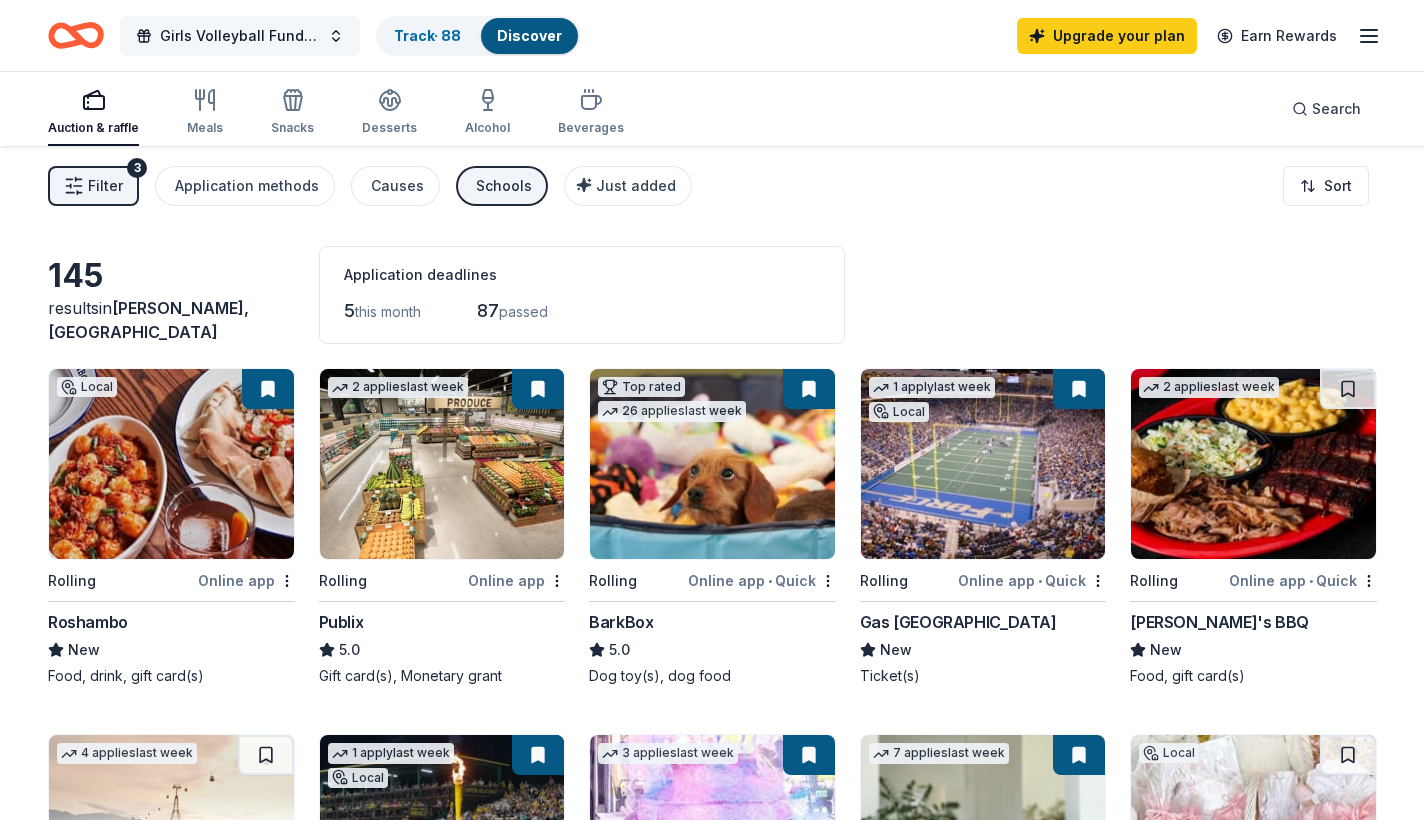 click on "Girls Volleyball Fundraiser" at bounding box center (240, 36) 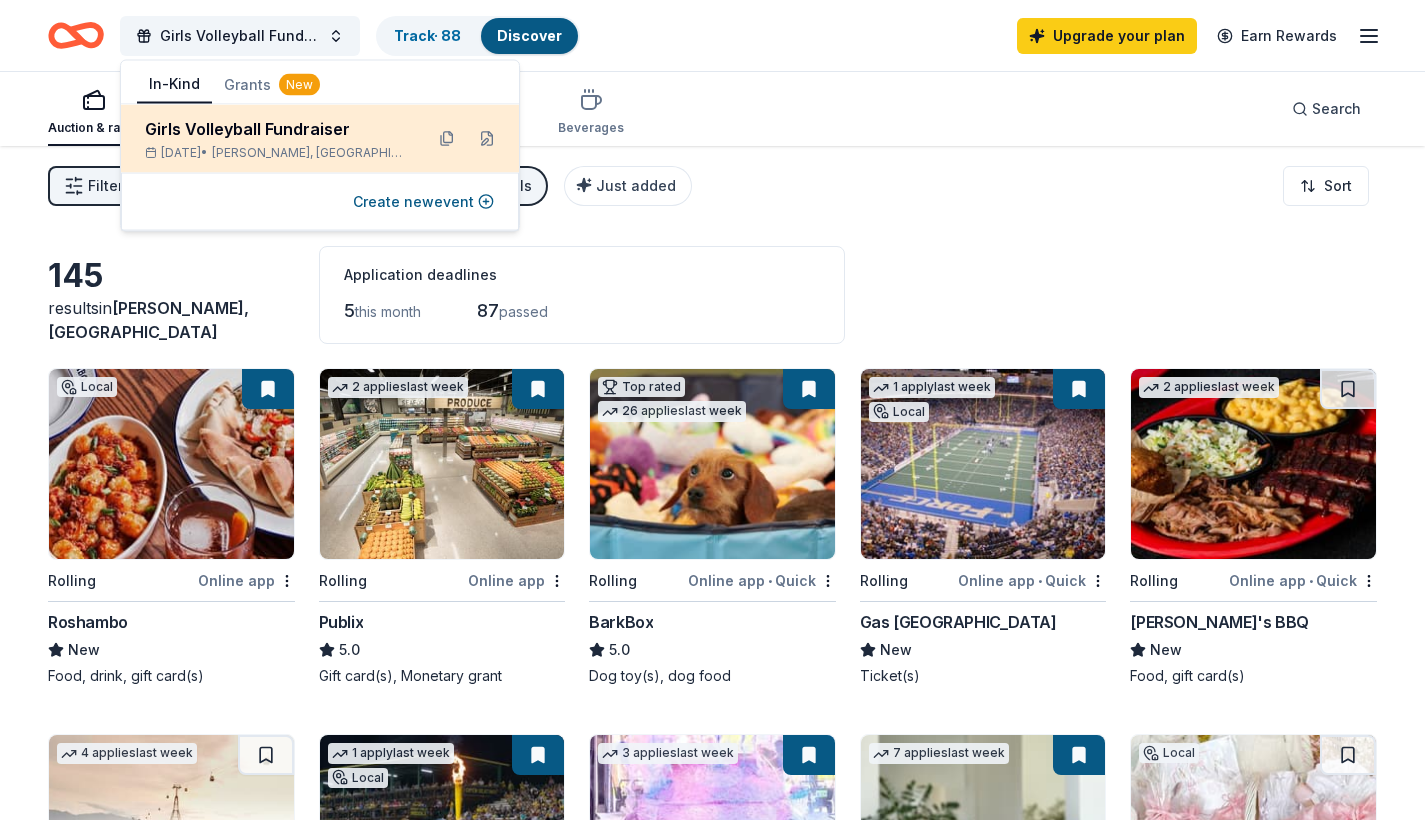 click on "Girls Volleyball Fundraiser" at bounding box center [276, 129] 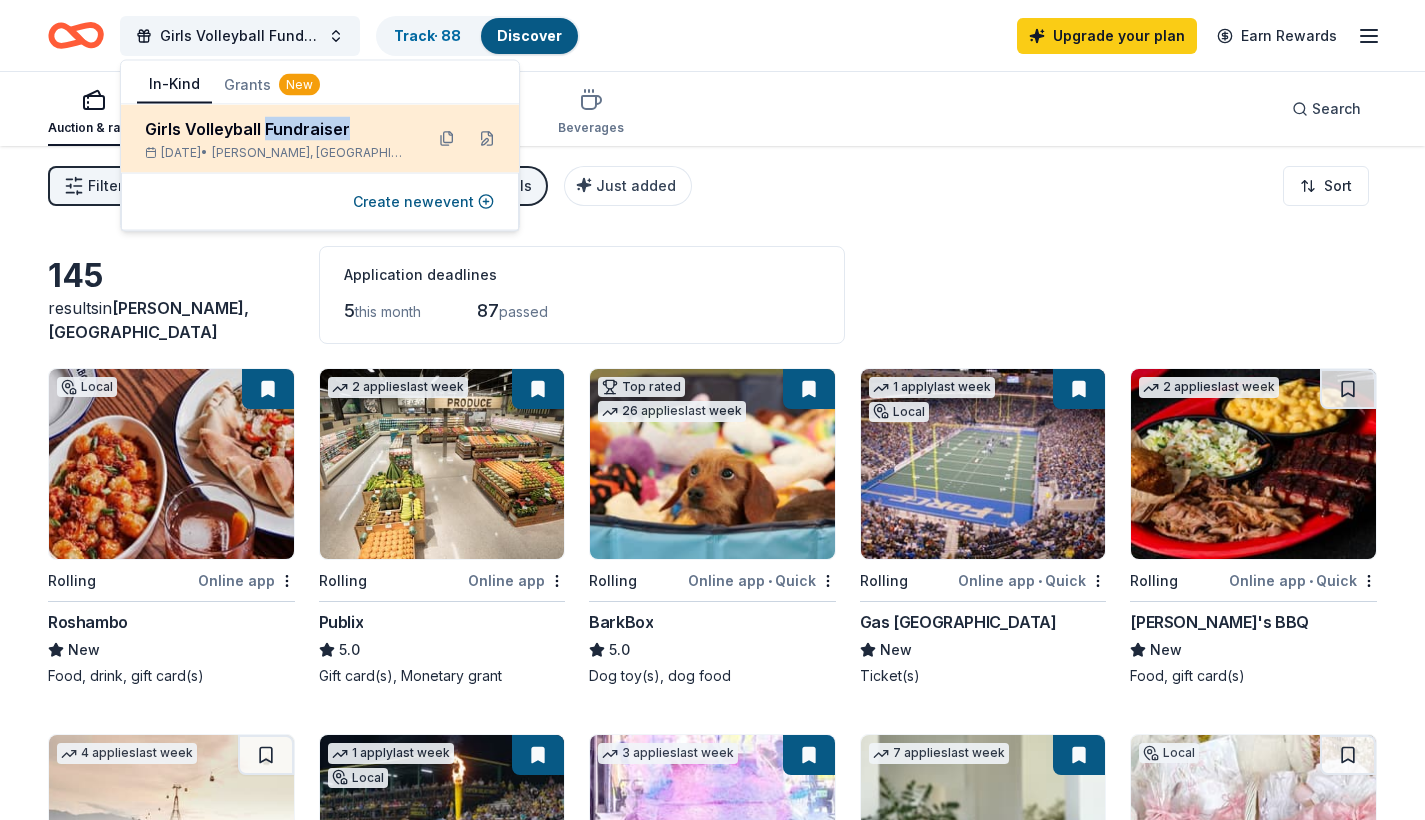 click on "Girls Volleyball Fundraiser" at bounding box center (276, 129) 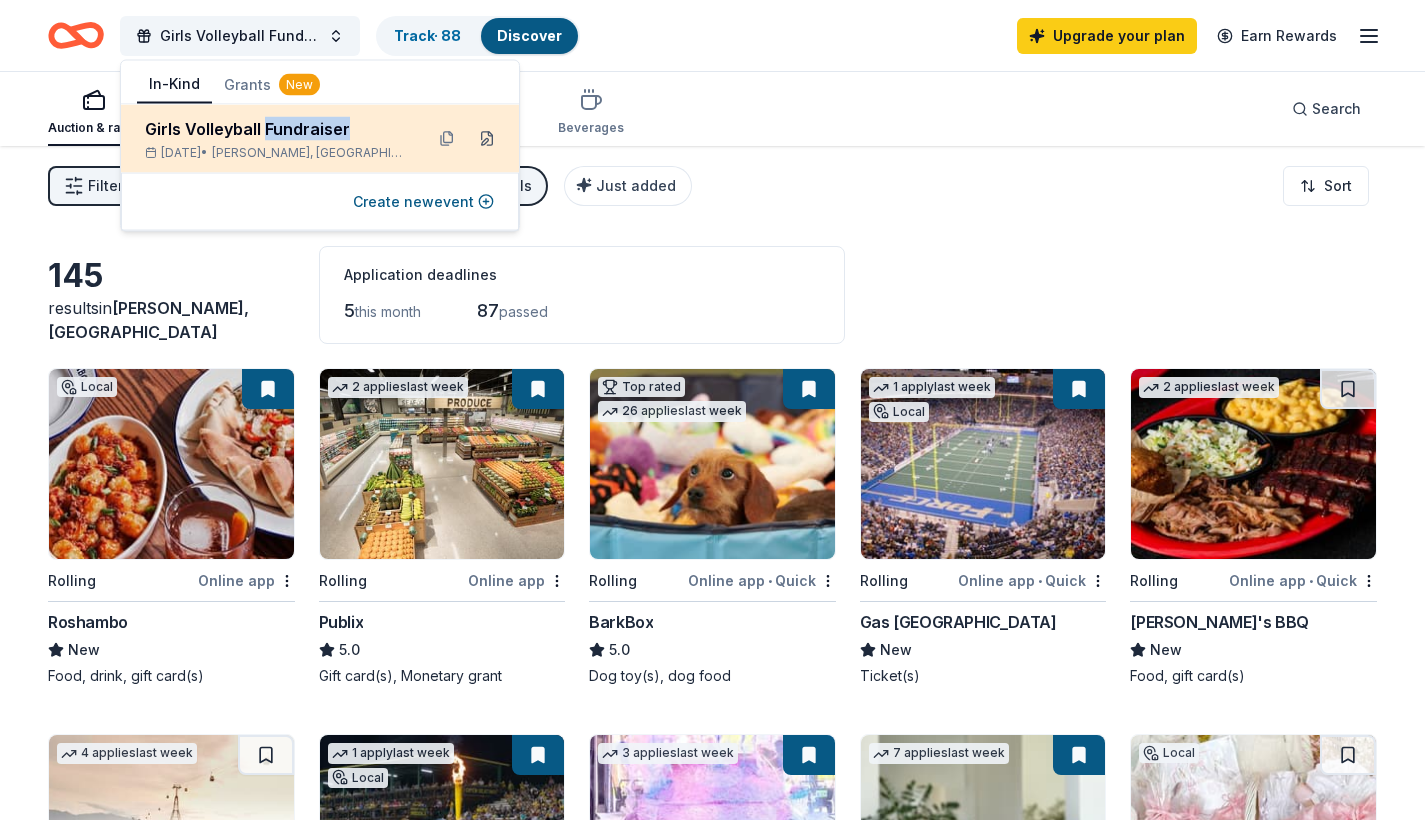 click at bounding box center [487, 139] 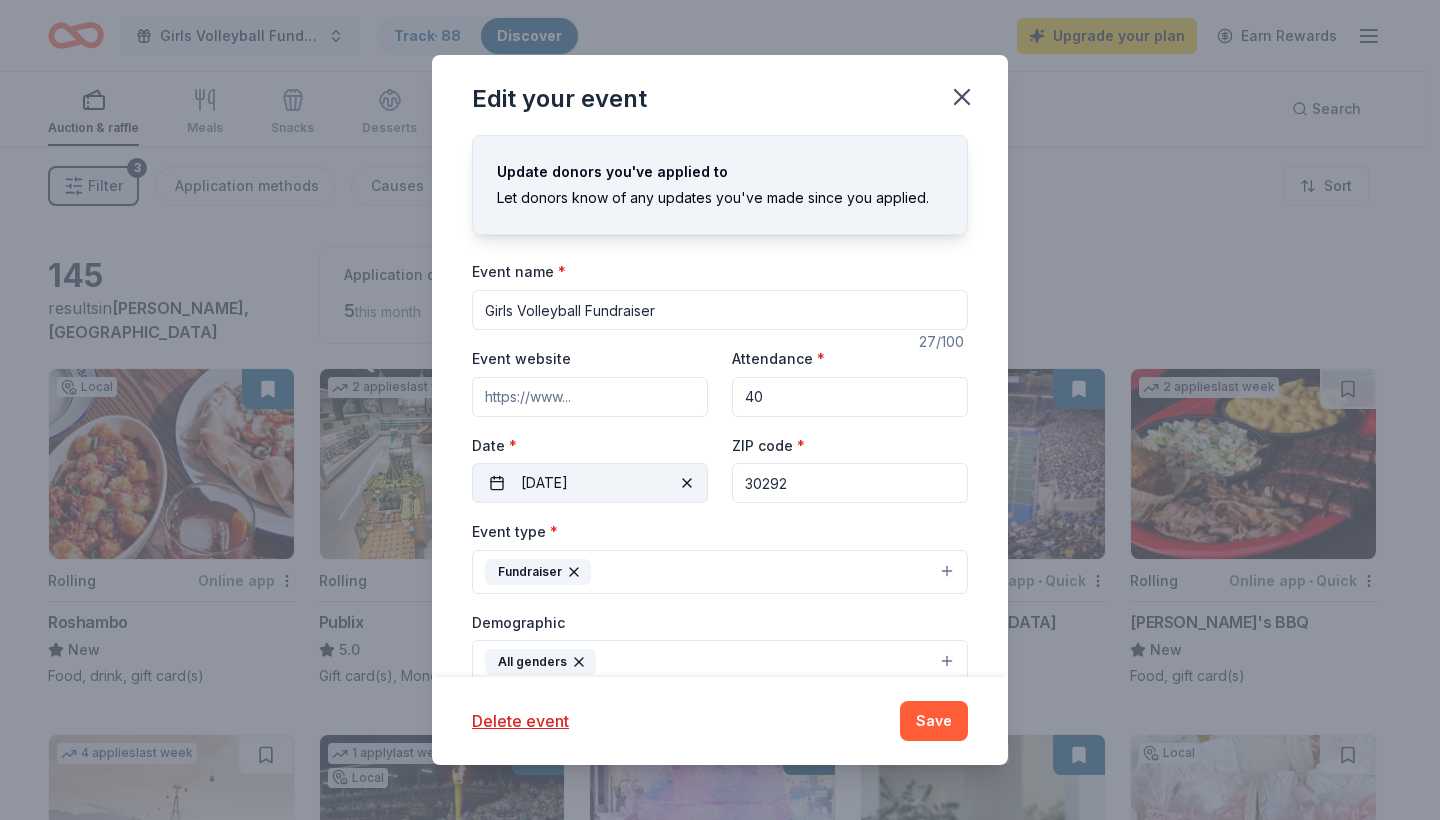 click at bounding box center (687, 483) 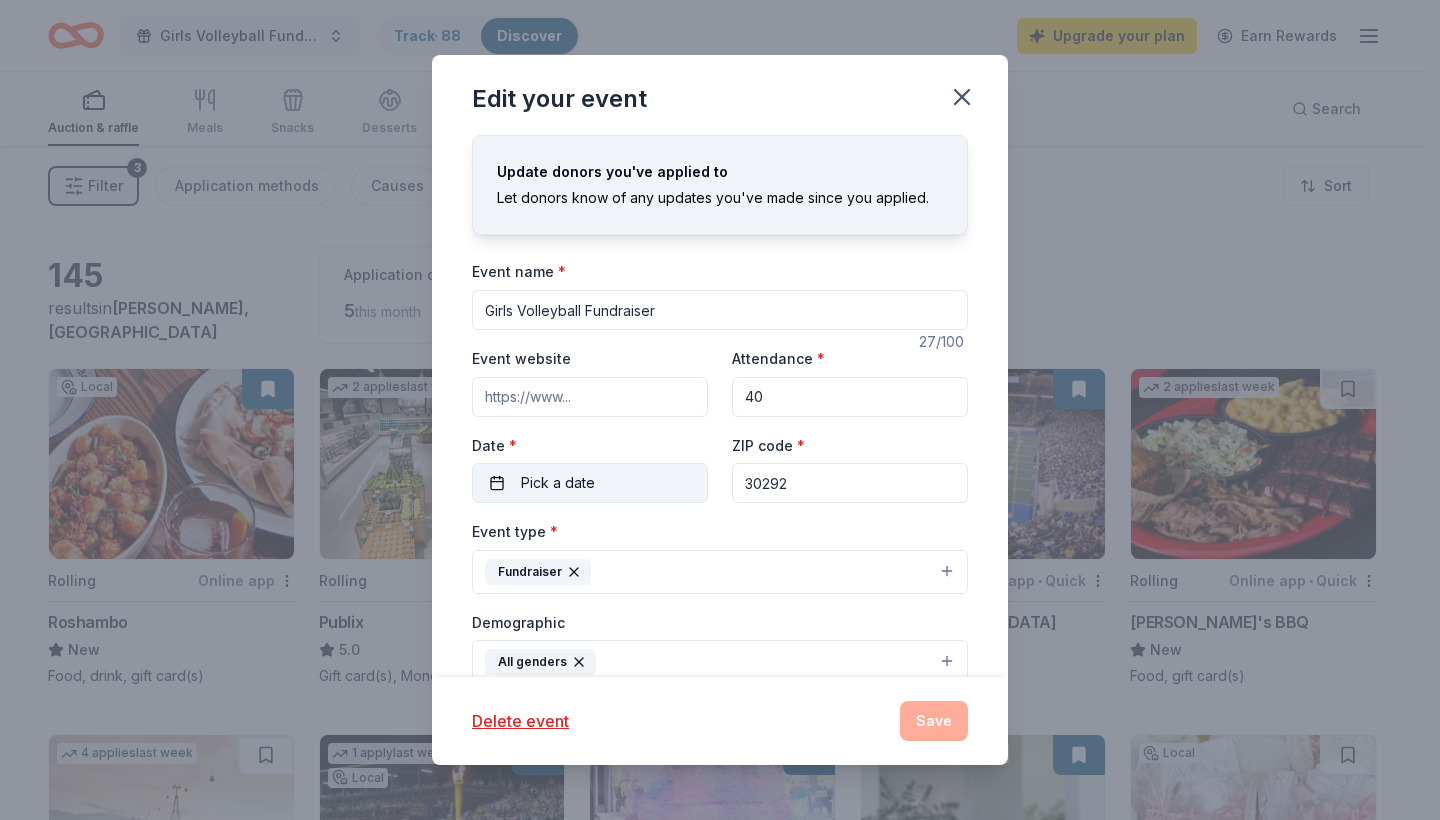 click on "Pick a date" at bounding box center (590, 483) 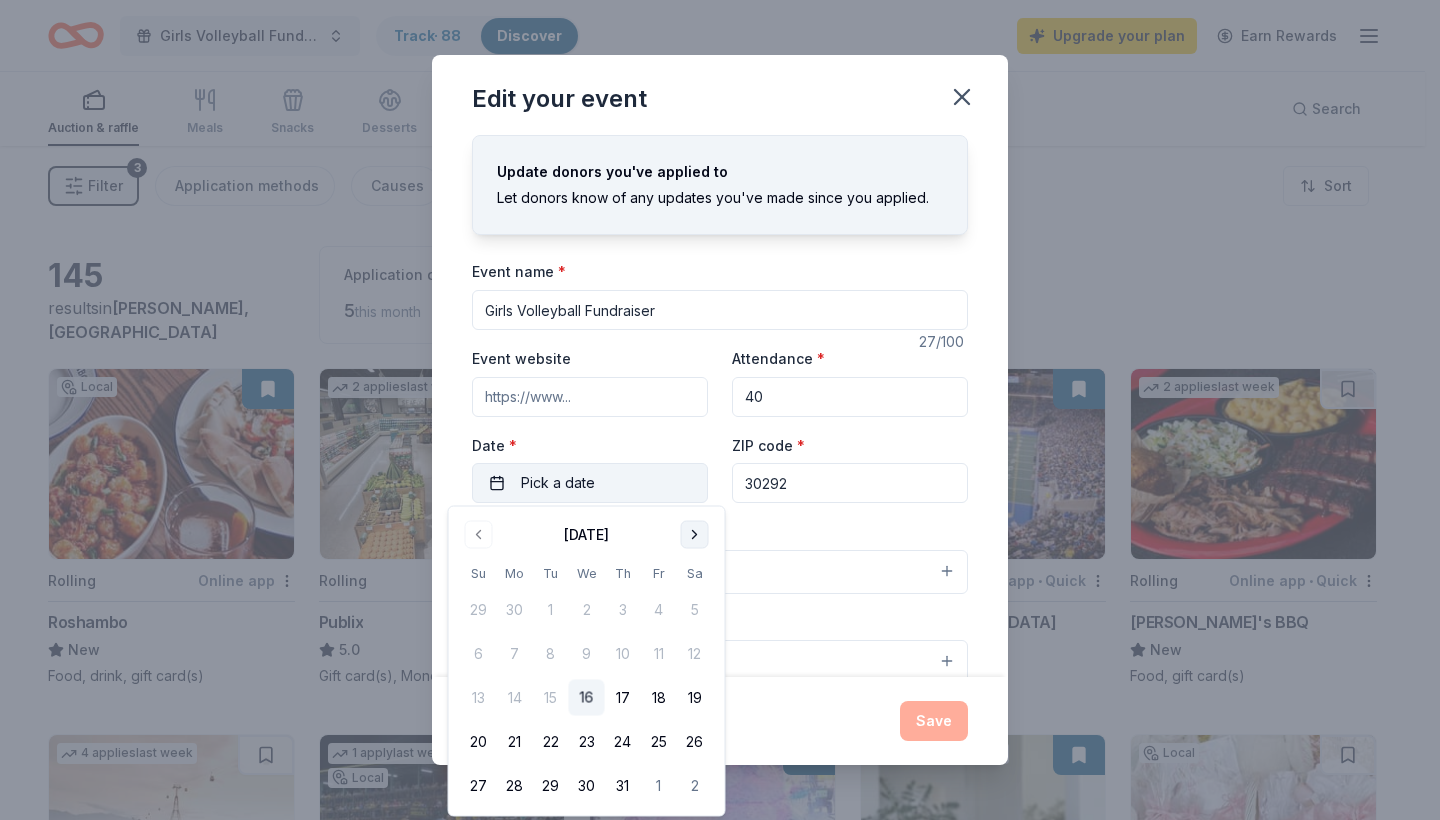 click at bounding box center (695, 535) 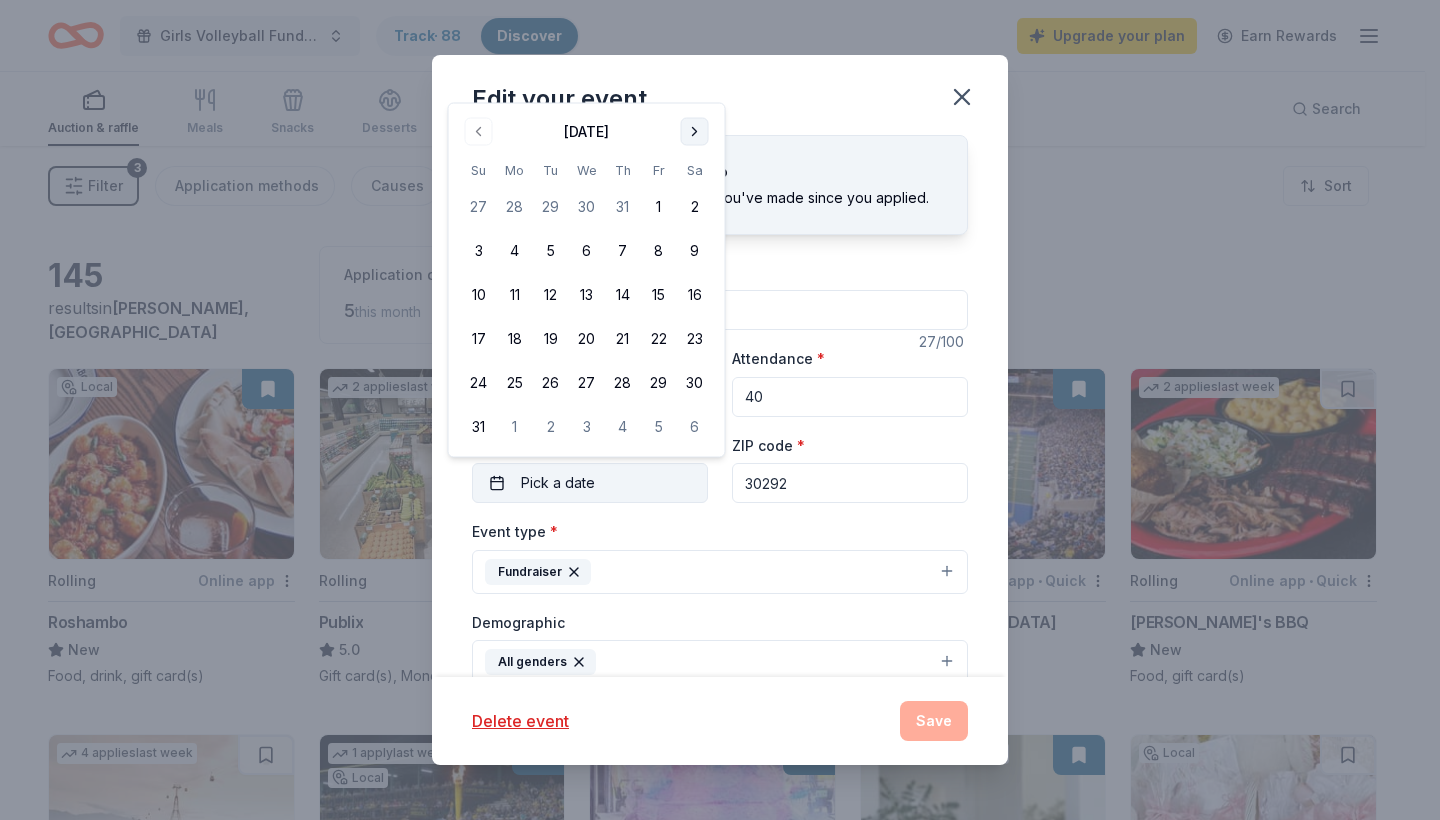 click at bounding box center [695, 132] 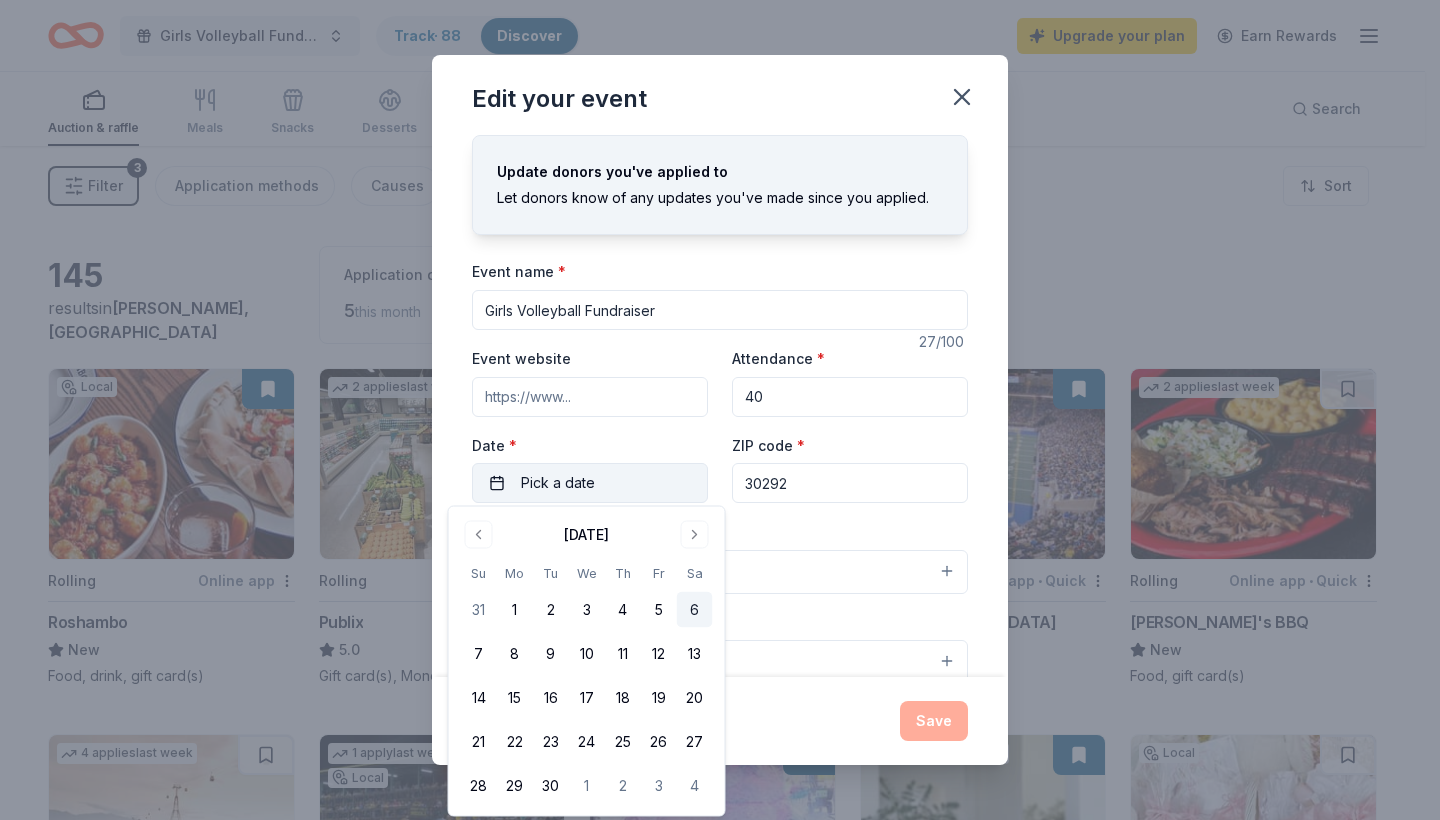 click on "6" at bounding box center [695, 610] 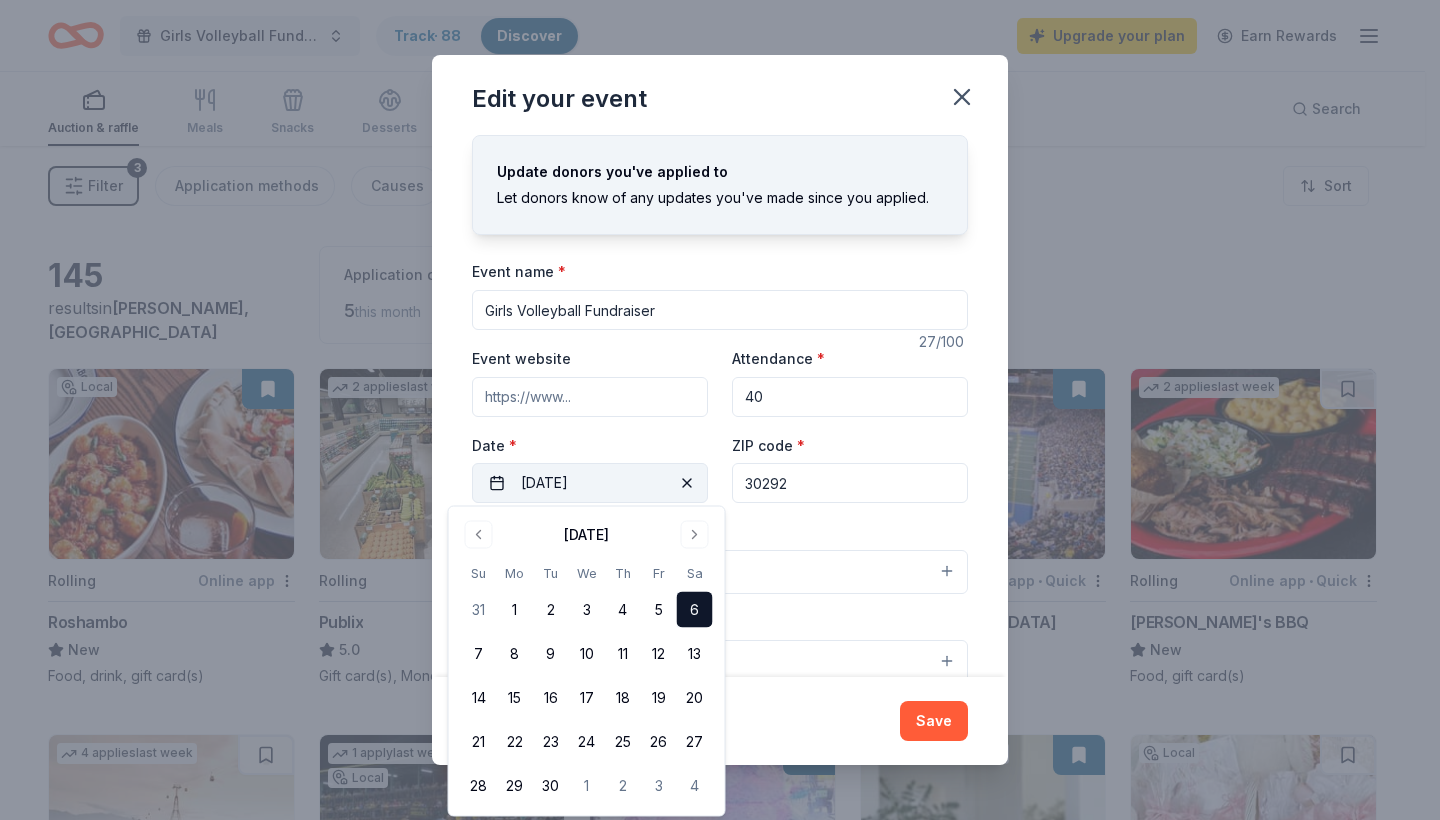 click on "40" at bounding box center (850, 397) 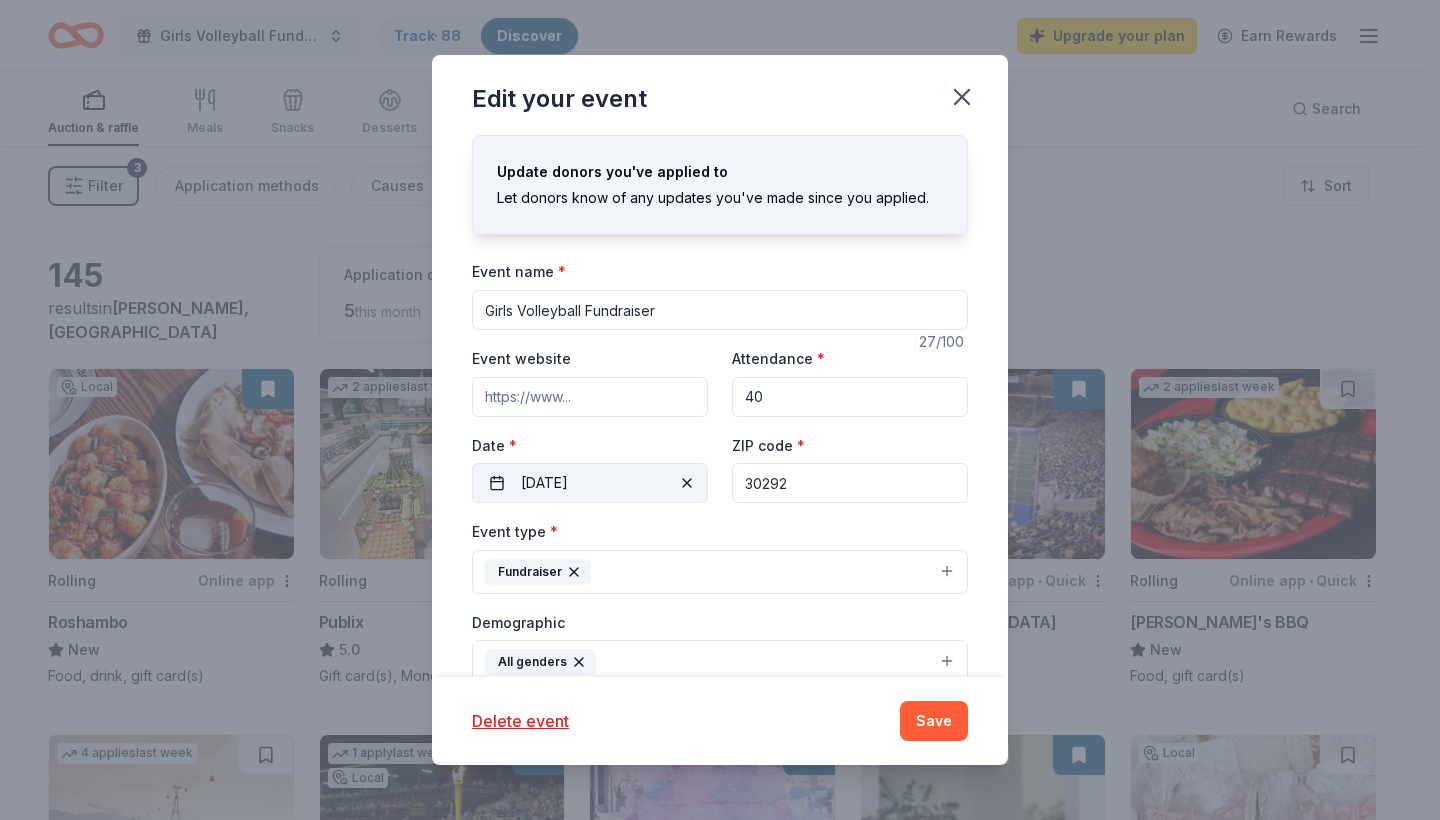 type on "4" 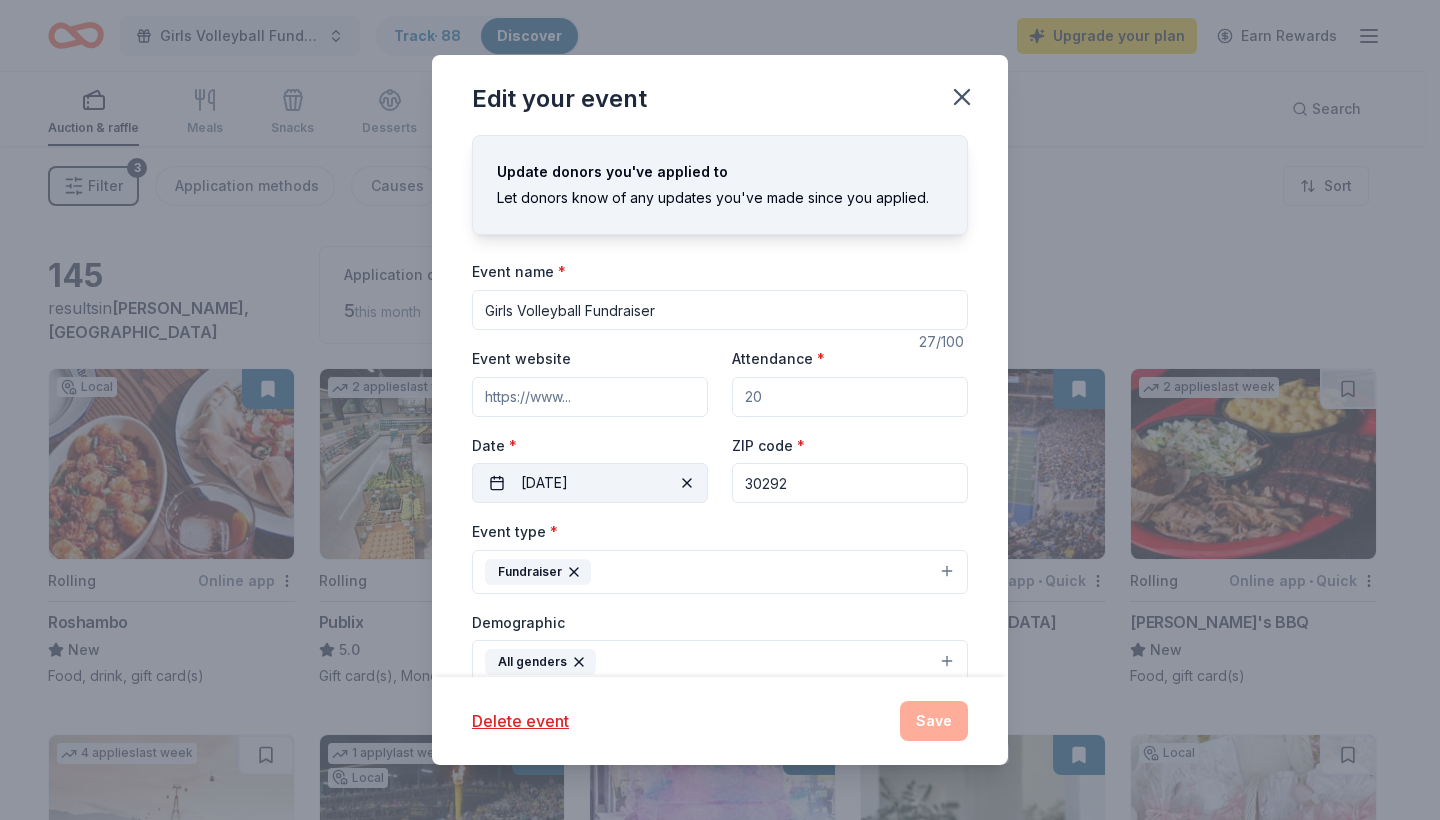 type on "2" 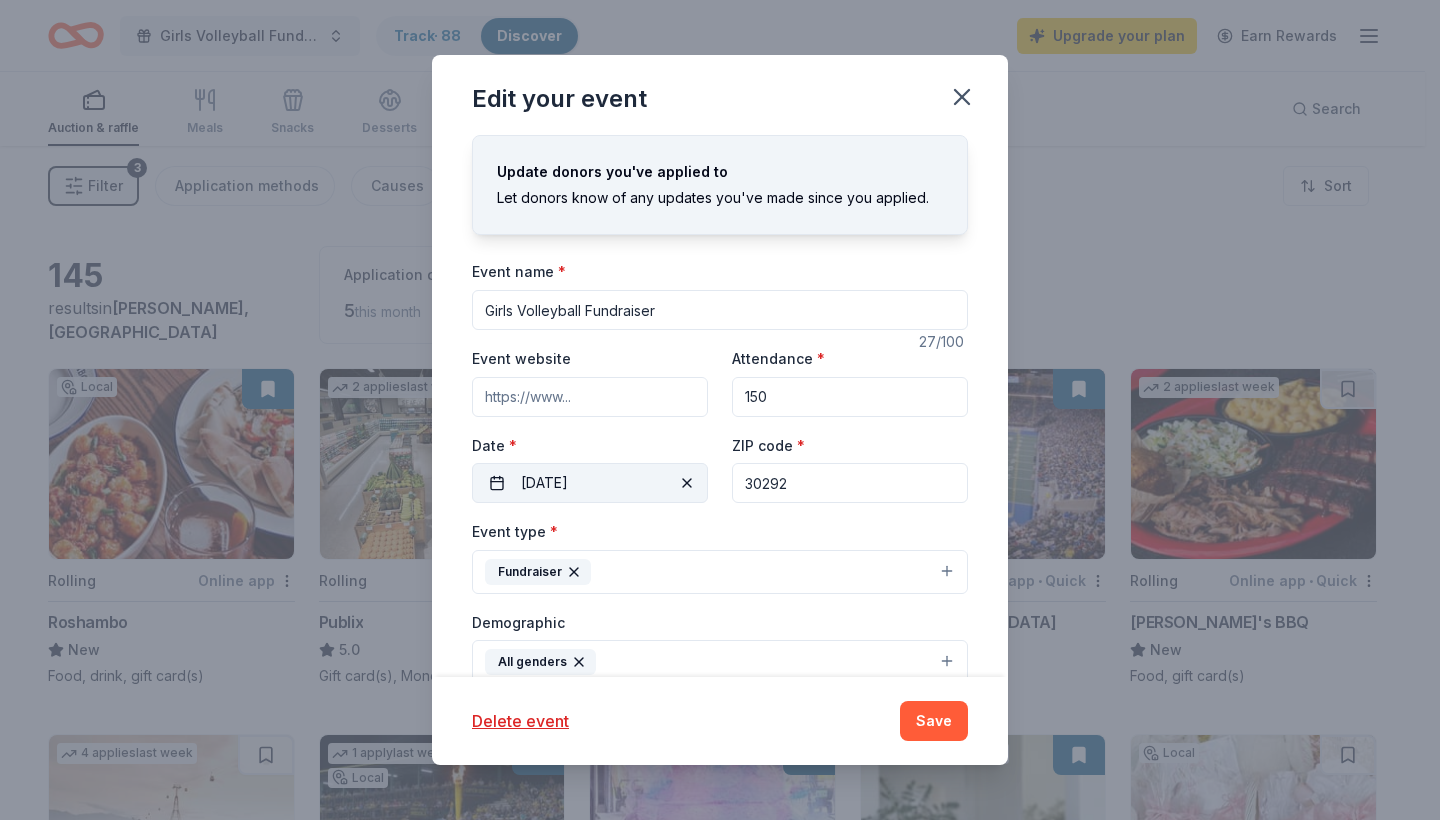 type on "150" 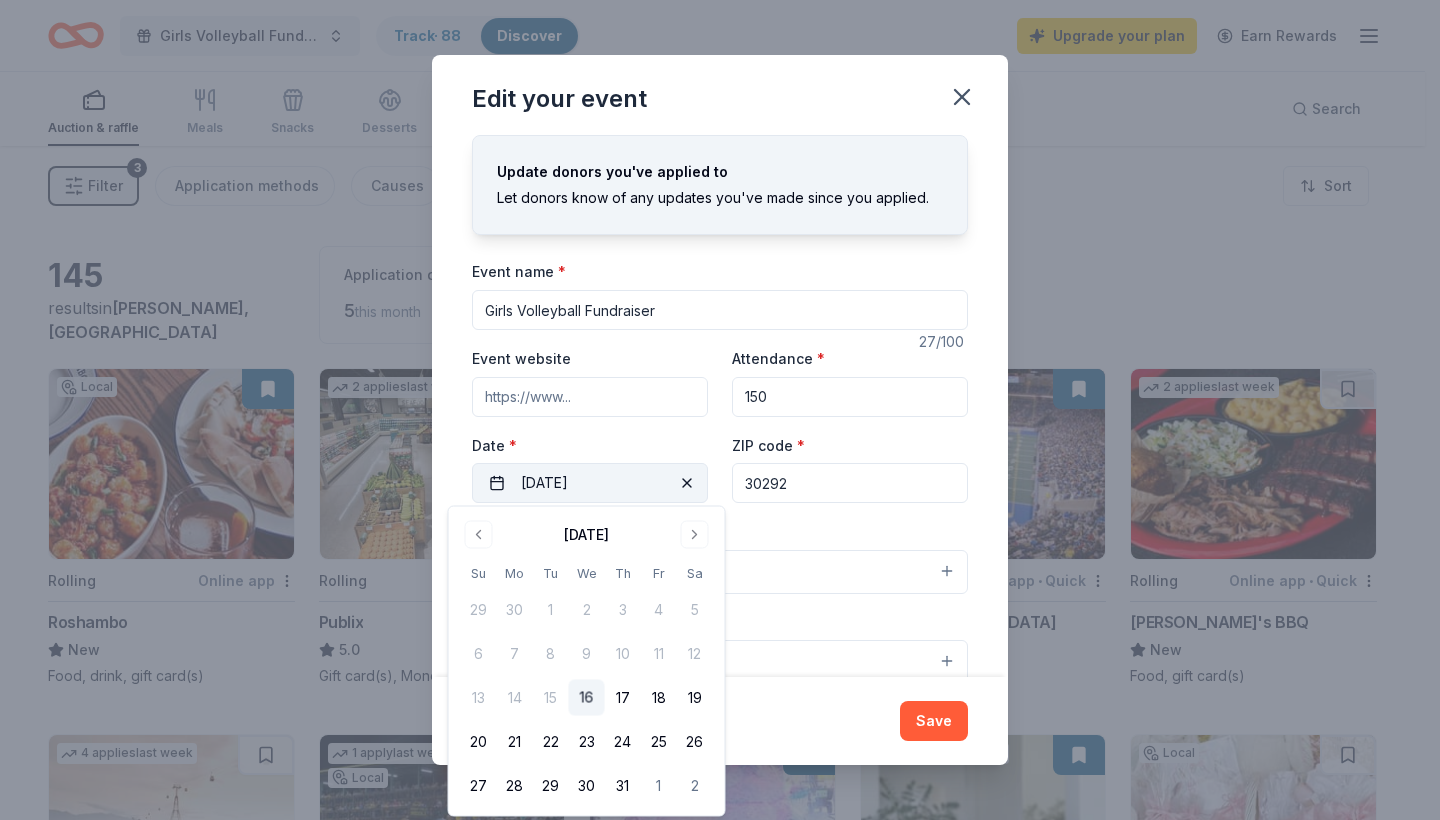 click on "ZIP code * 30292" at bounding box center (850, 468) 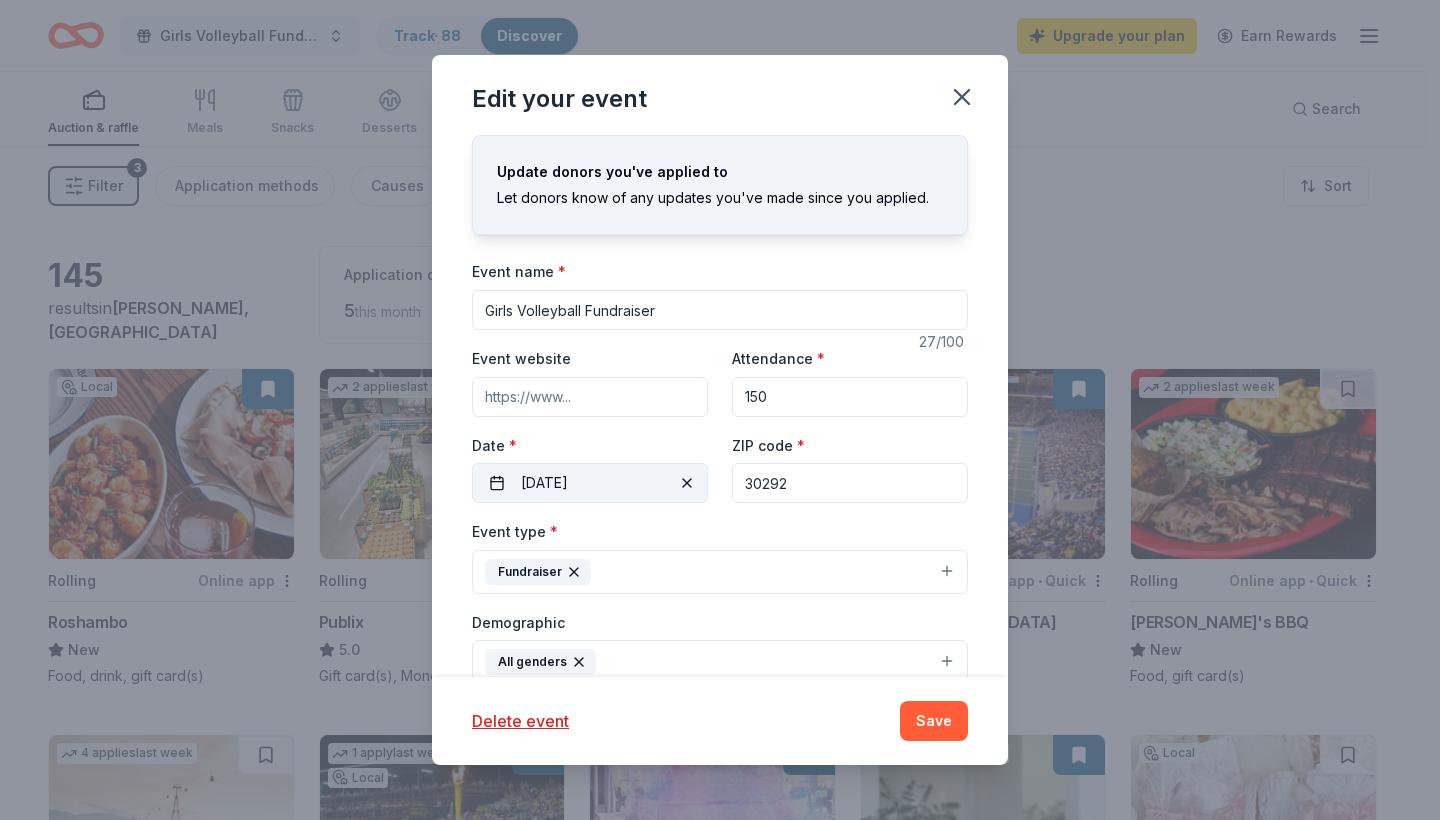 scroll, scrollTop: 287, scrollLeft: 0, axis: vertical 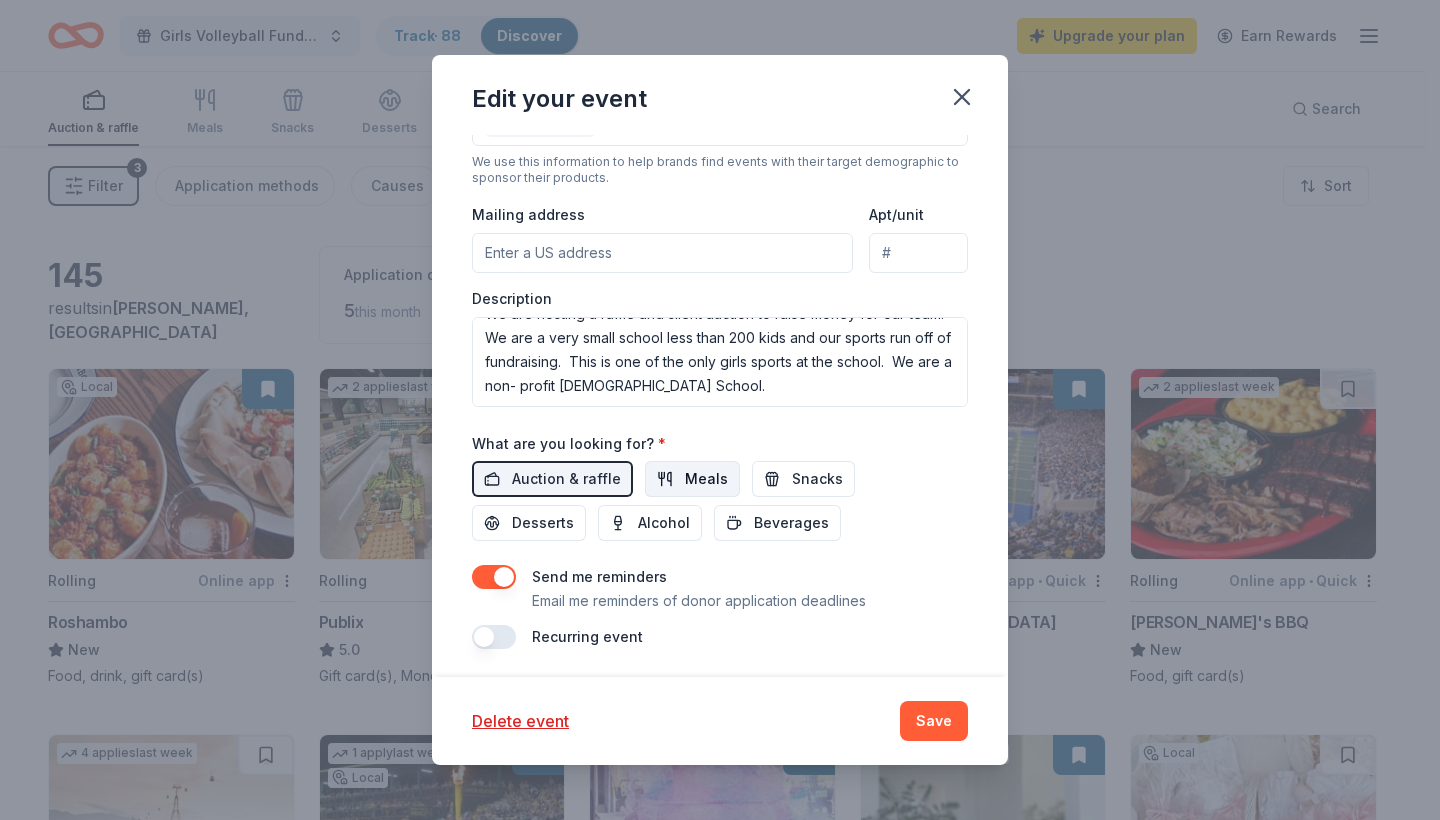 click on "Meals" at bounding box center (706, 479) 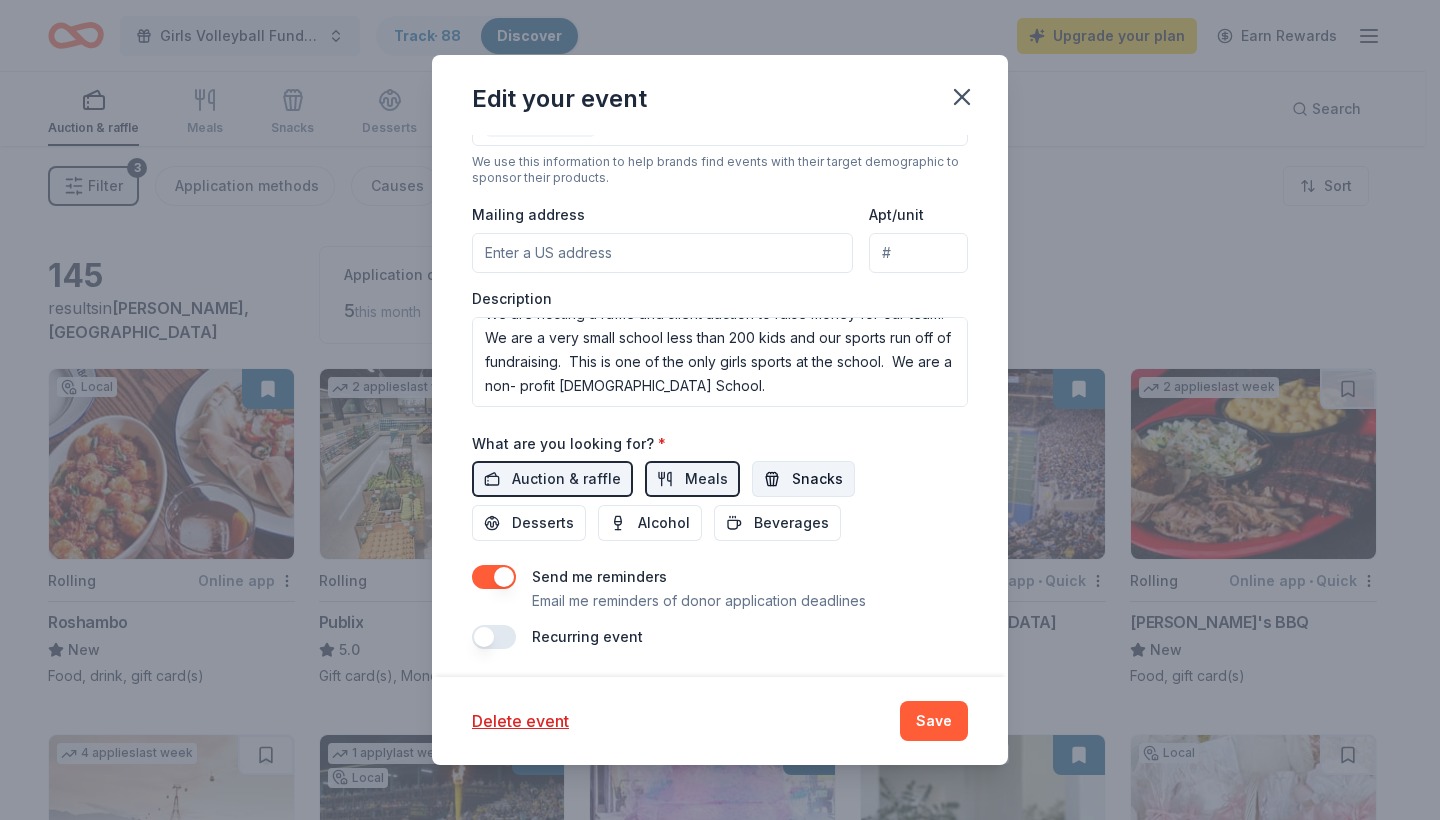click on "Snacks" at bounding box center [817, 479] 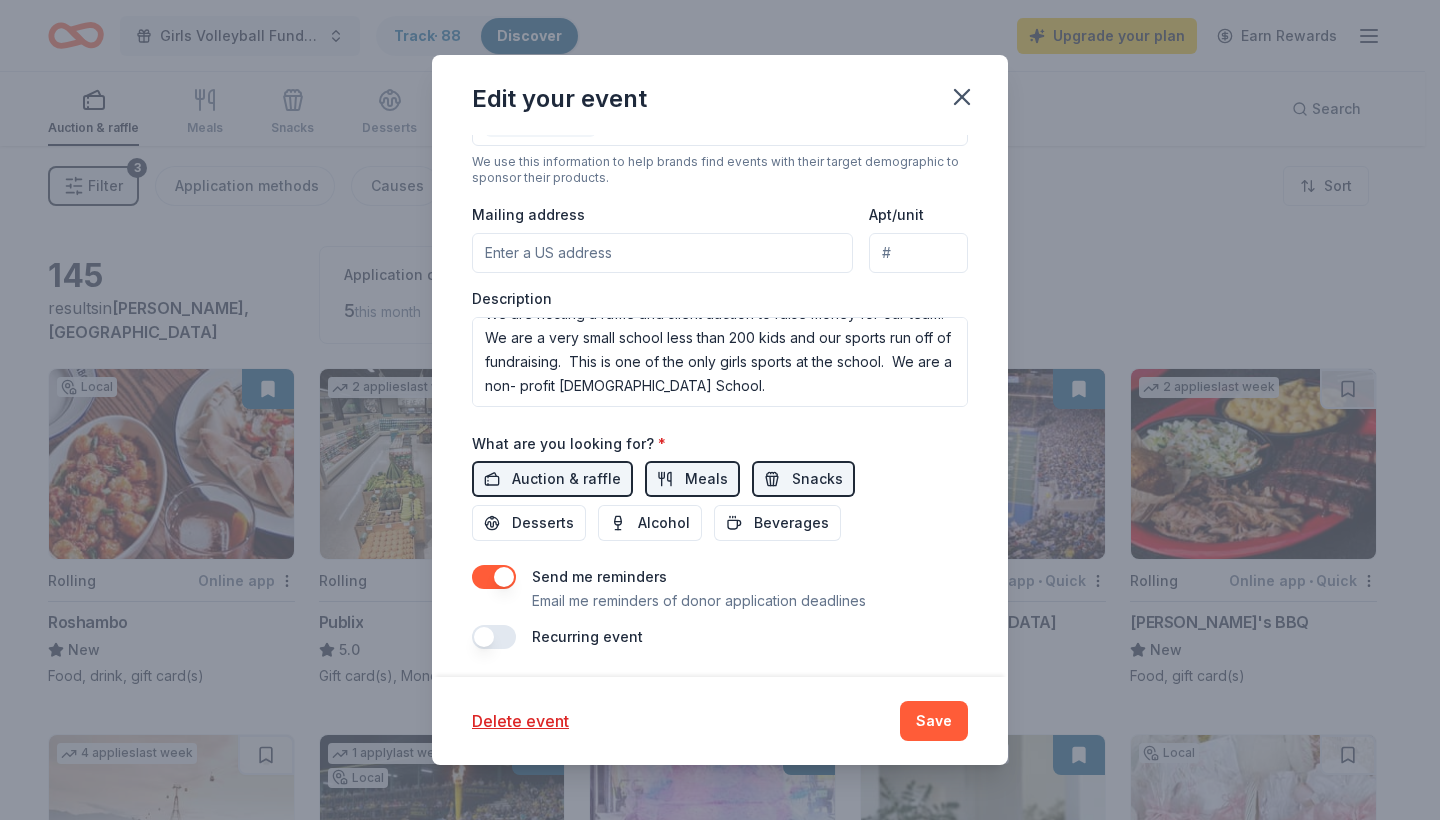 drag, startPoint x: 535, startPoint y: 527, endPoint x: 695, endPoint y: 625, distance: 187.62729 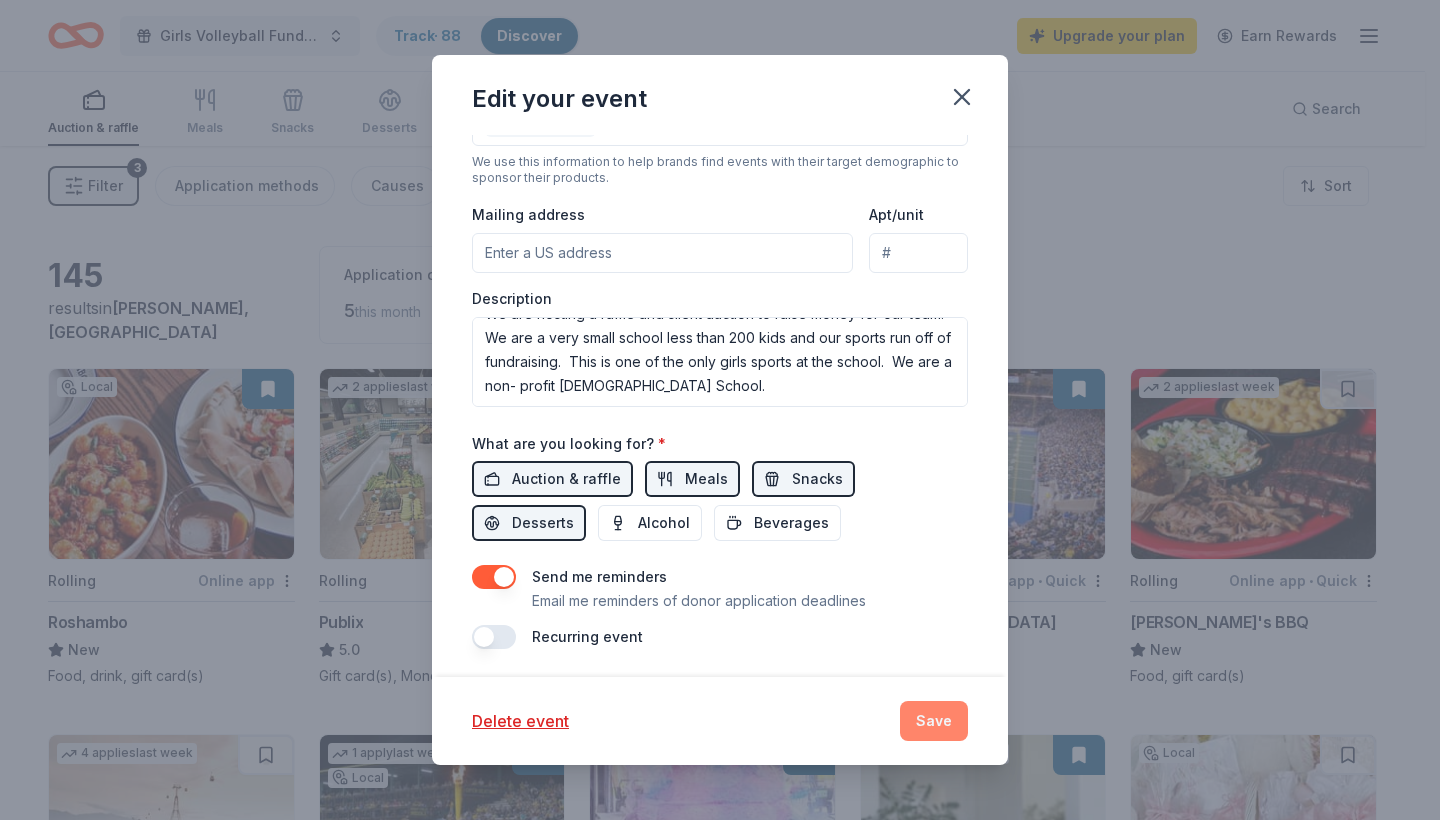 click on "Save" at bounding box center [934, 721] 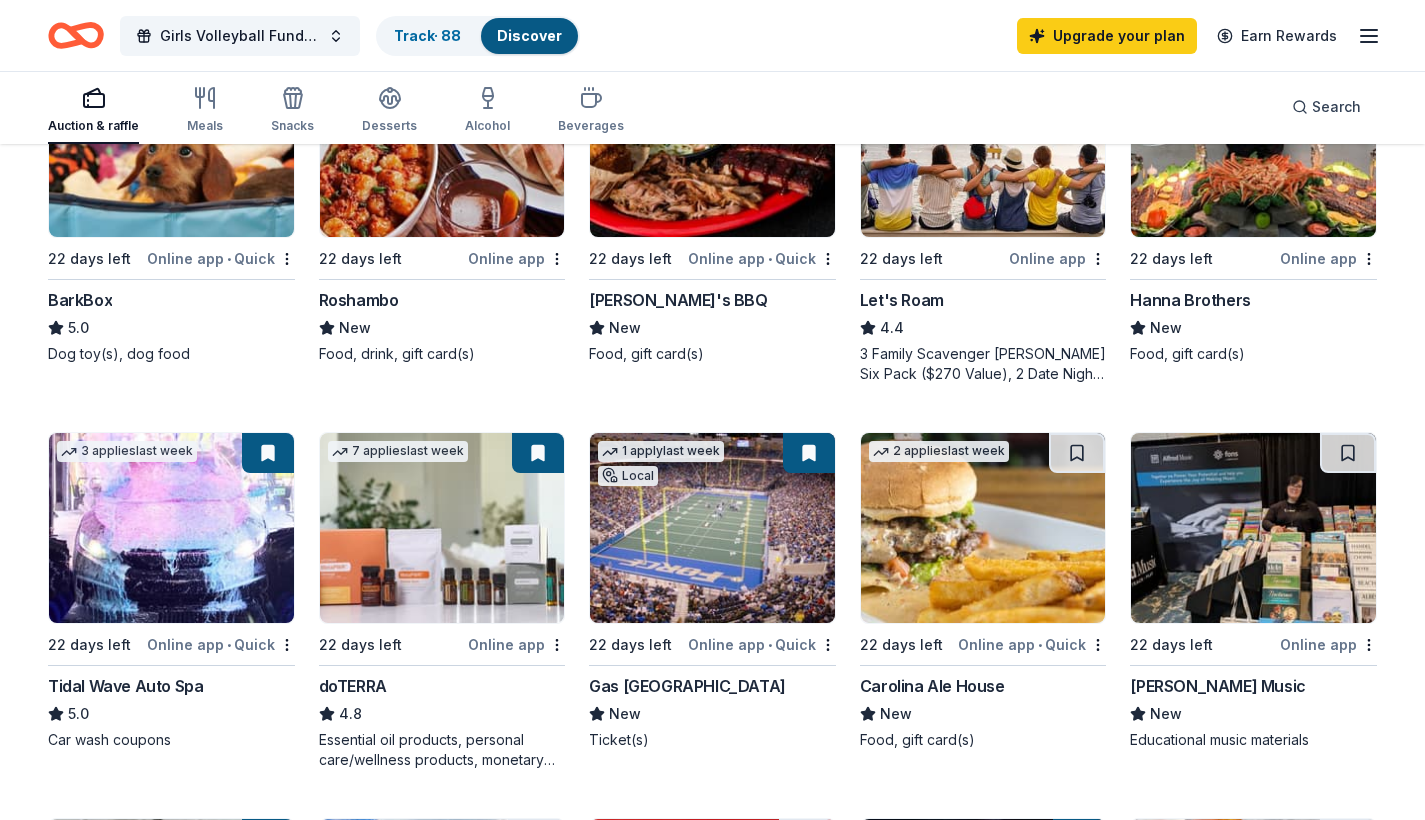 scroll, scrollTop: 779, scrollLeft: 0, axis: vertical 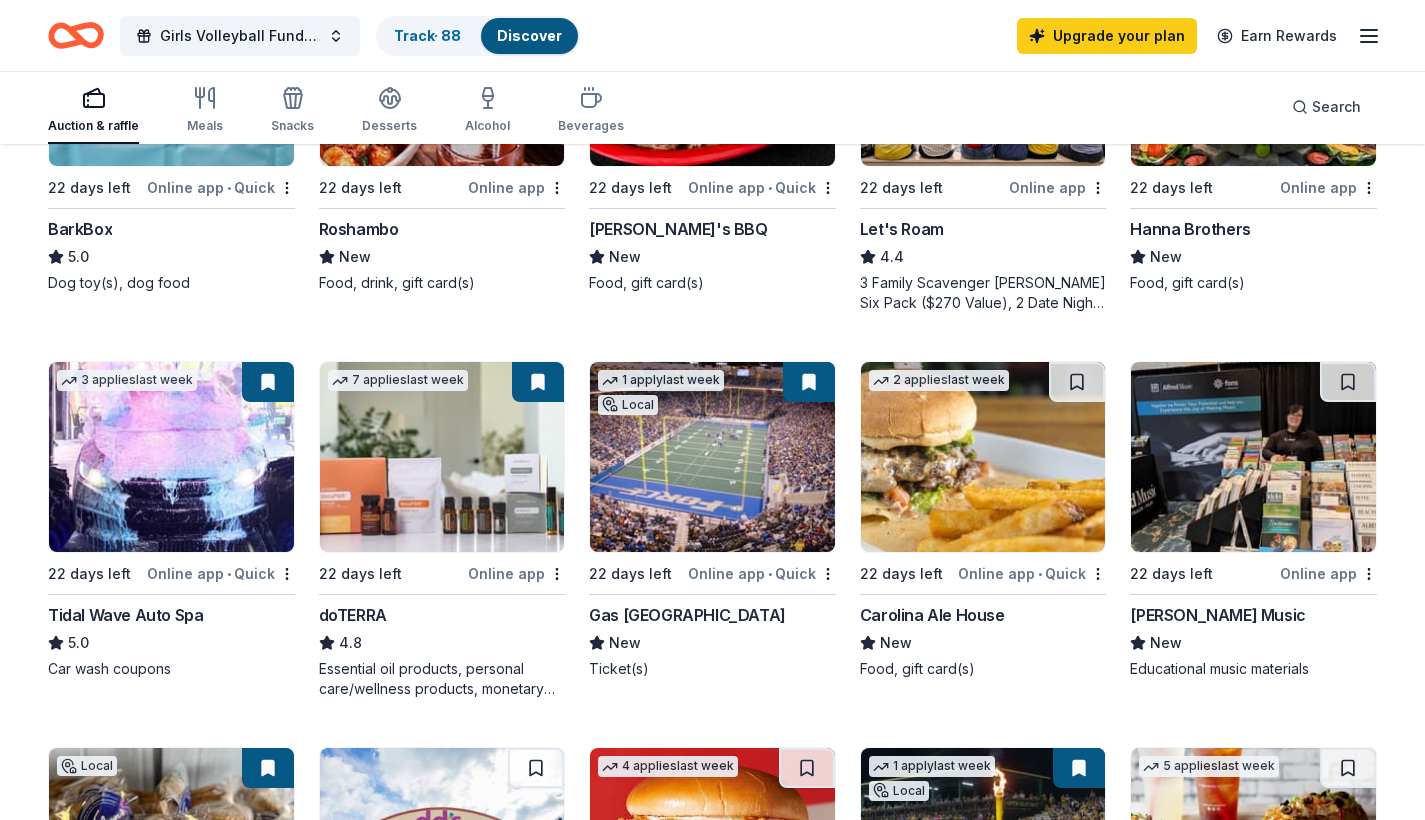 click on "Online app" at bounding box center (516, 573) 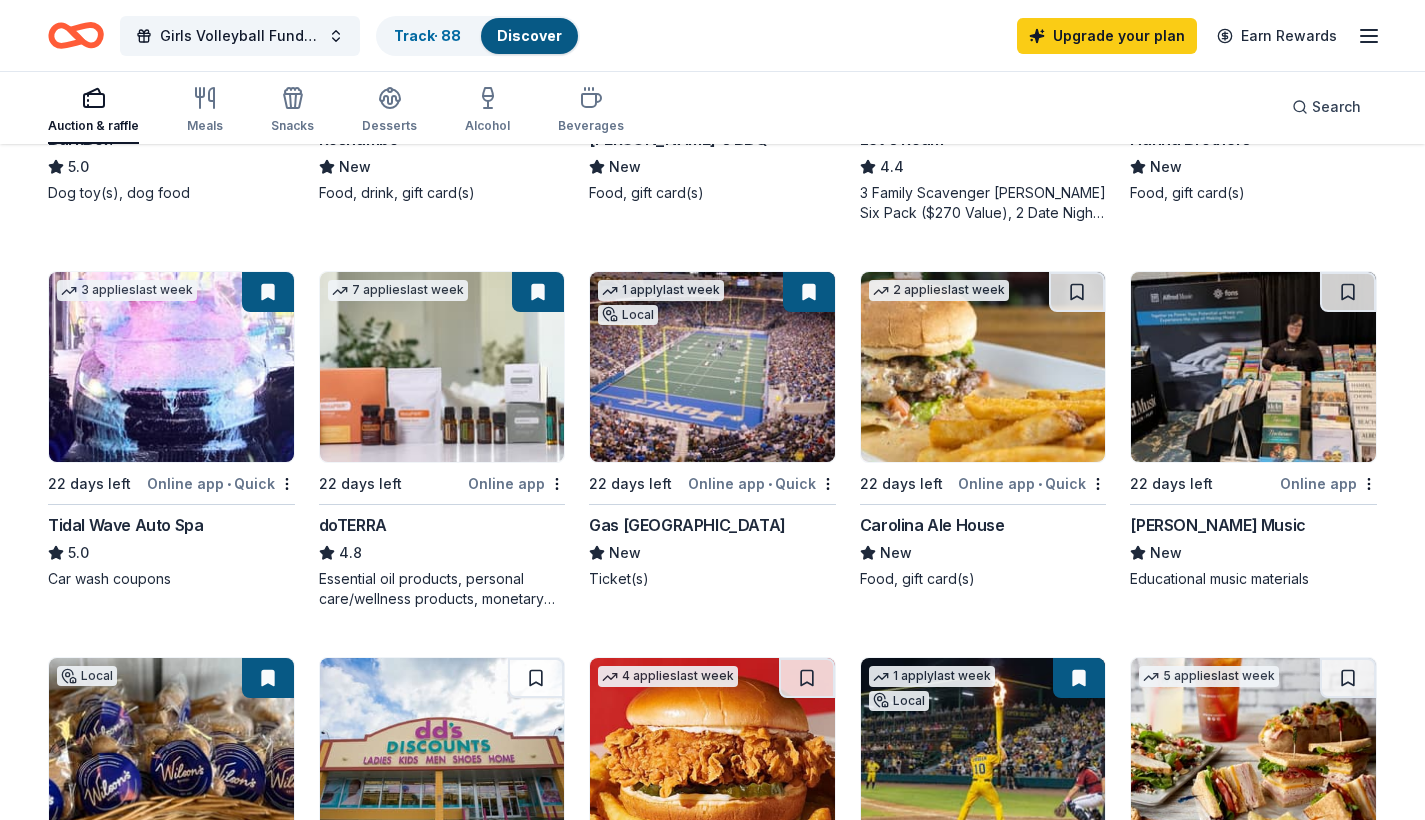 scroll, scrollTop: 1229, scrollLeft: 0, axis: vertical 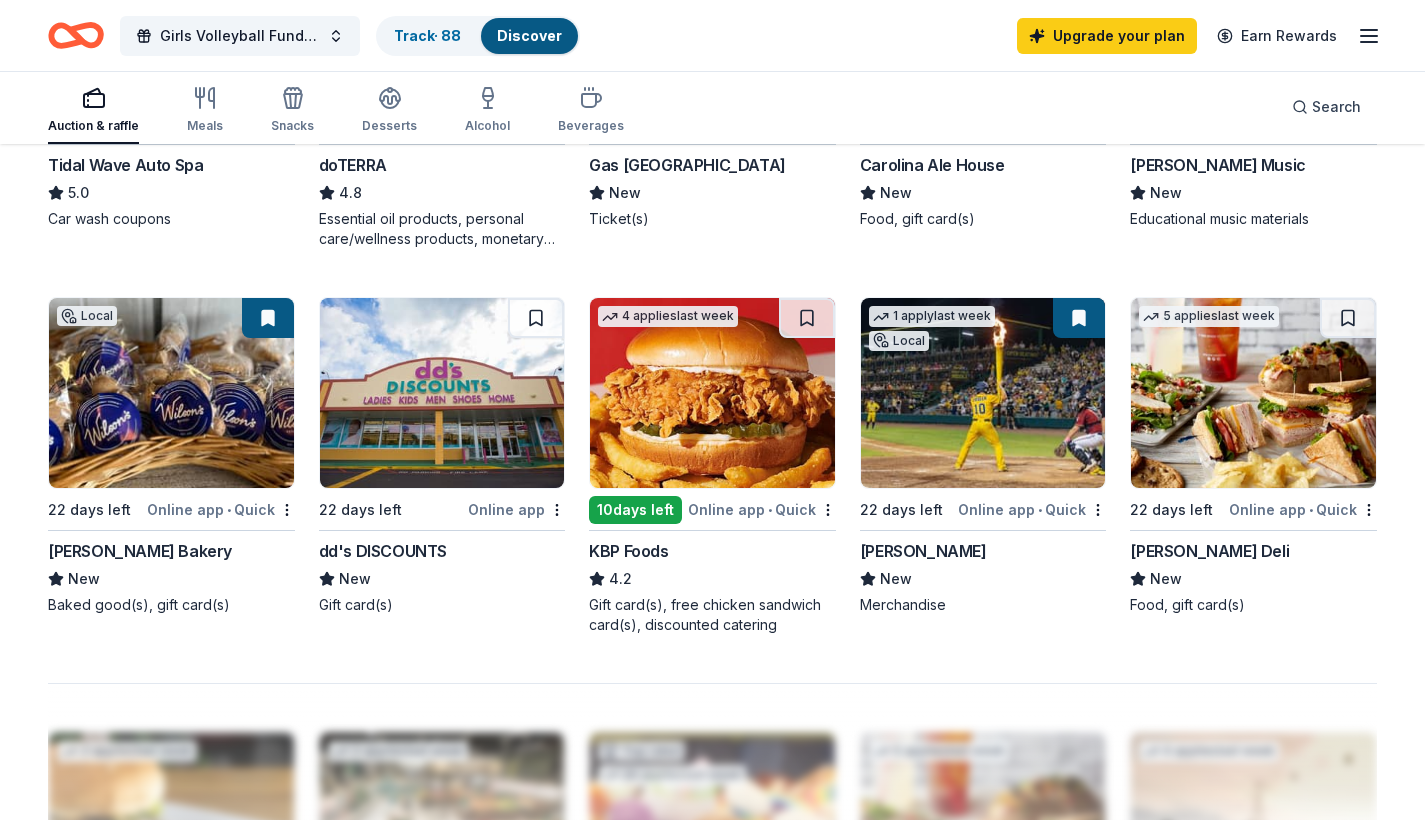 click at bounding box center [712, 393] 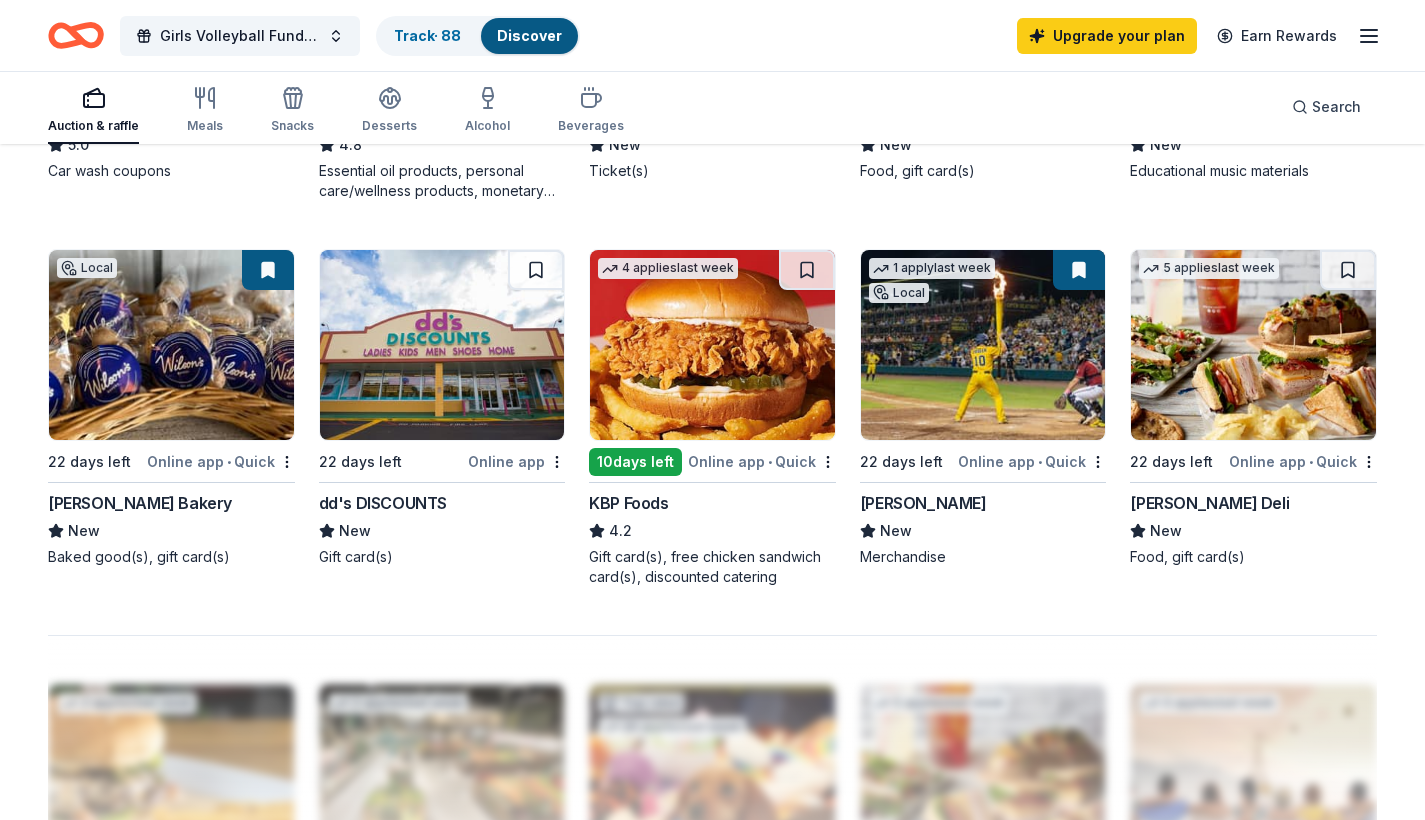 scroll, scrollTop: 1084, scrollLeft: 0, axis: vertical 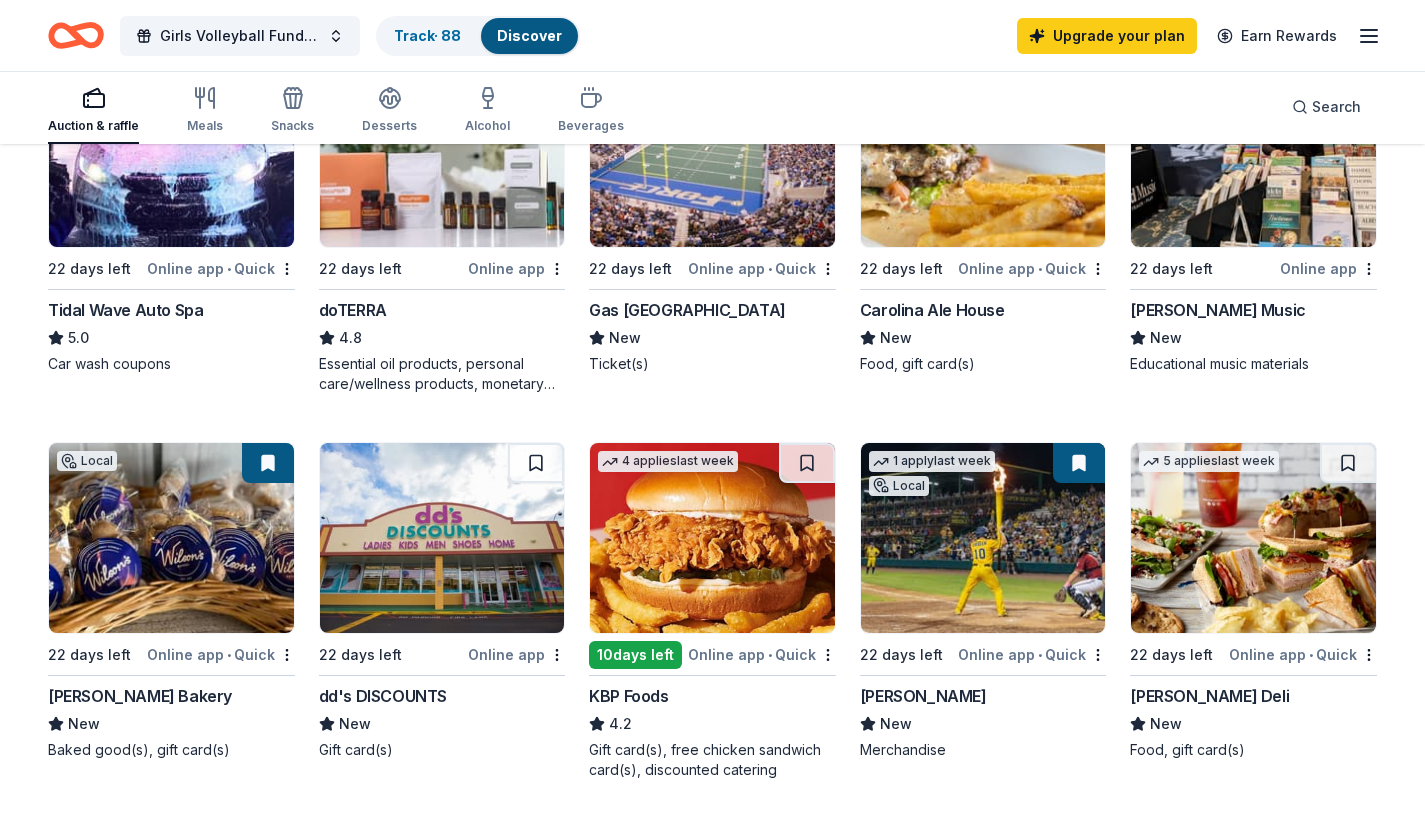 click at bounding box center (1253, 538) 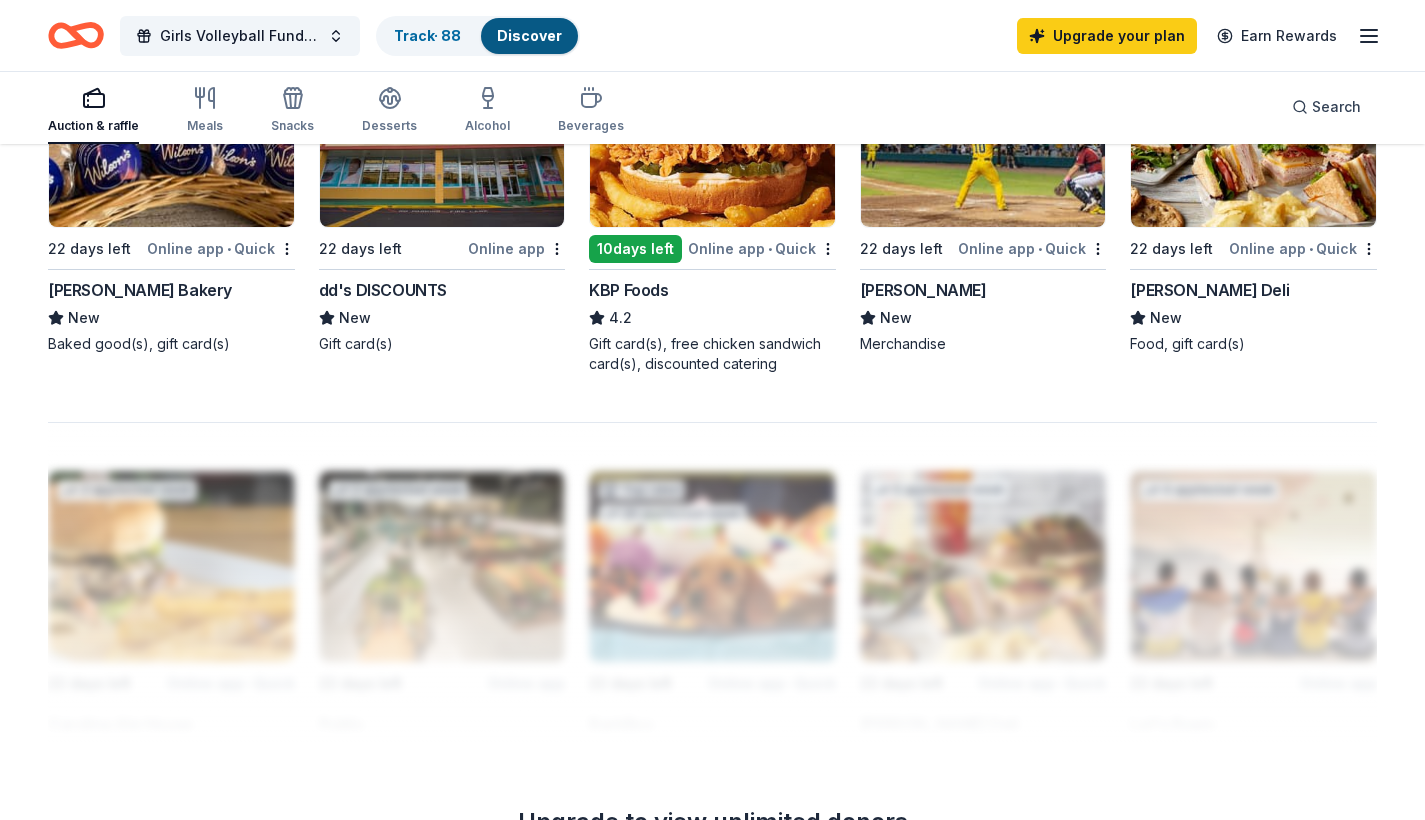 scroll, scrollTop: 1386, scrollLeft: 0, axis: vertical 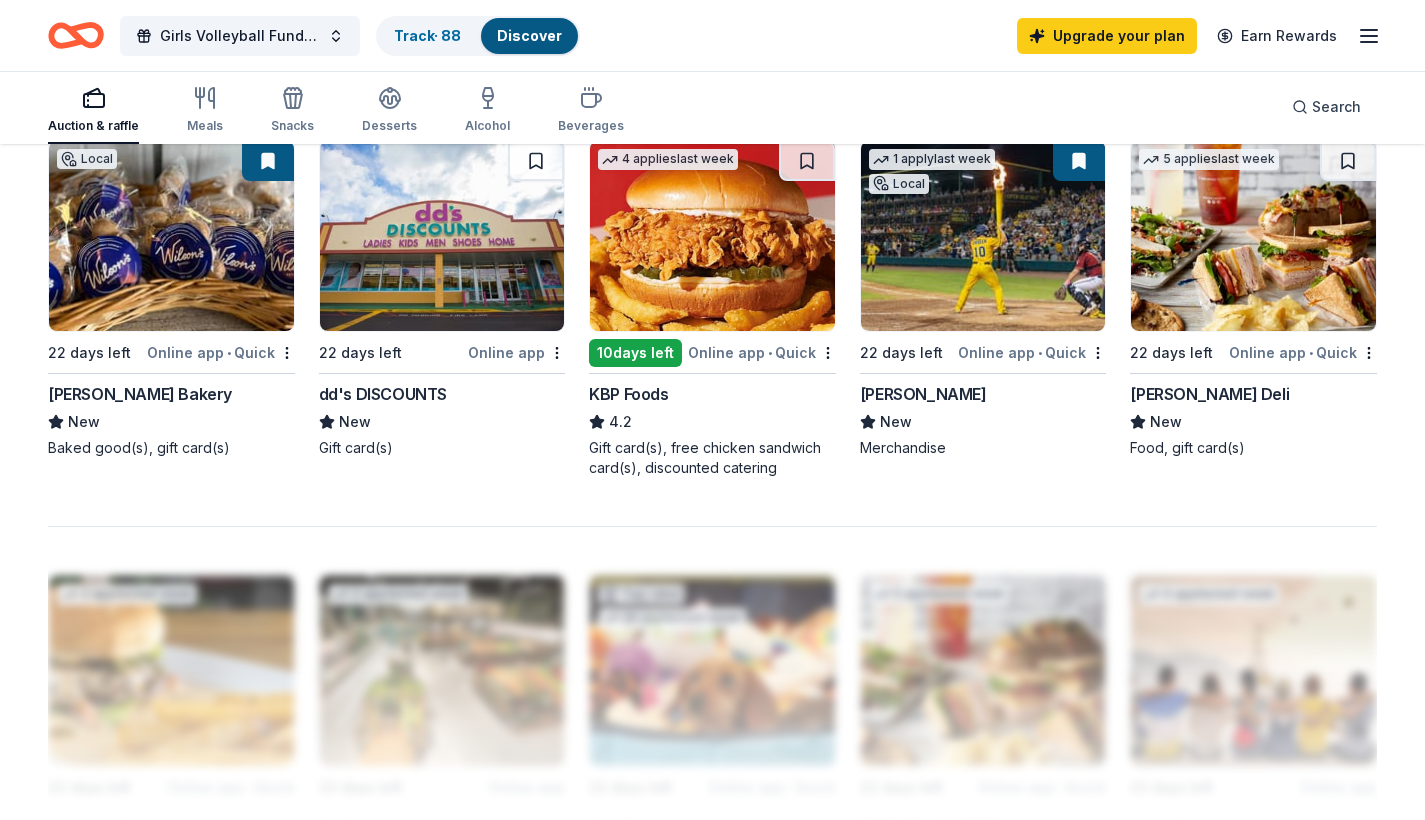 click at bounding box center (171, 236) 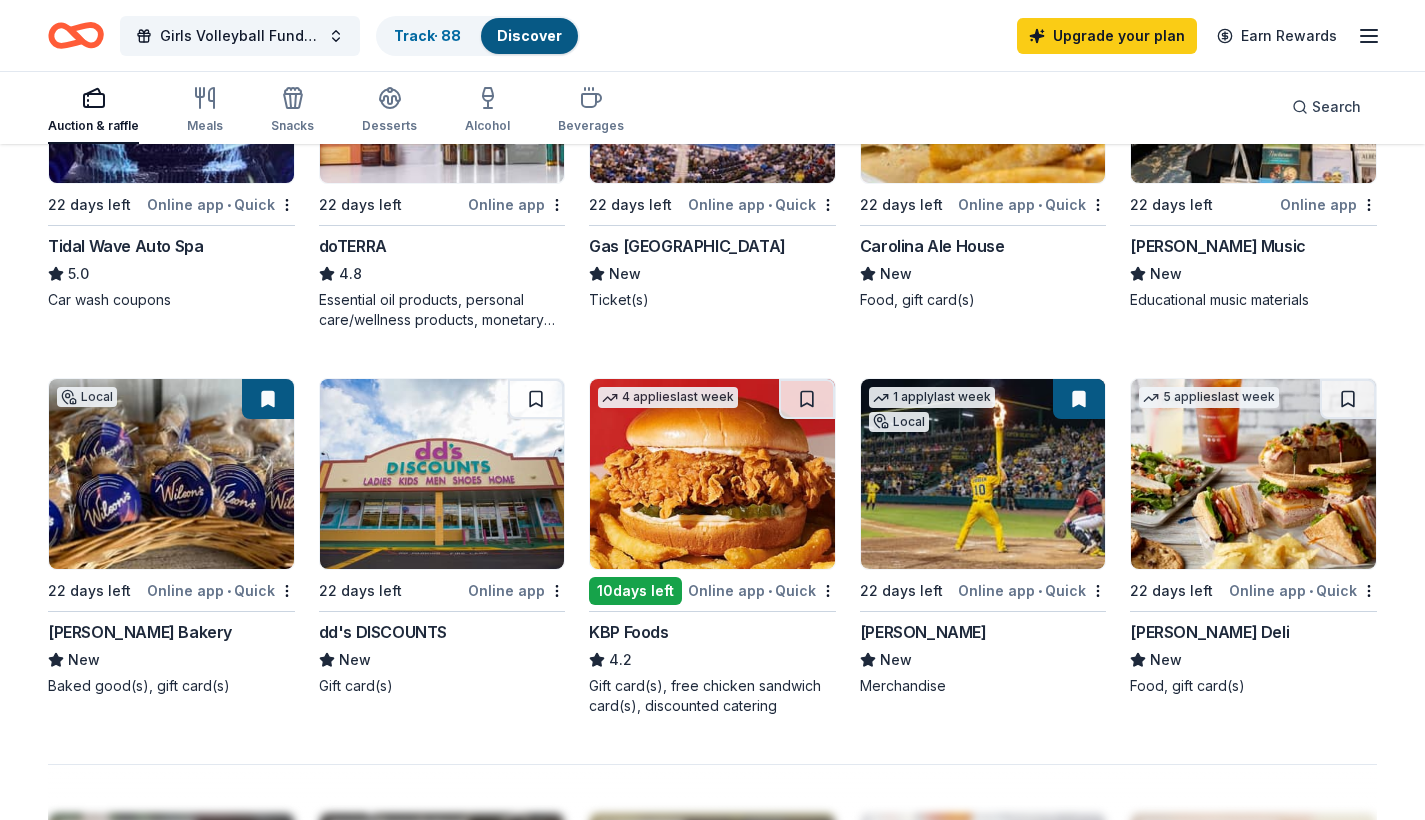 scroll, scrollTop: 980, scrollLeft: 0, axis: vertical 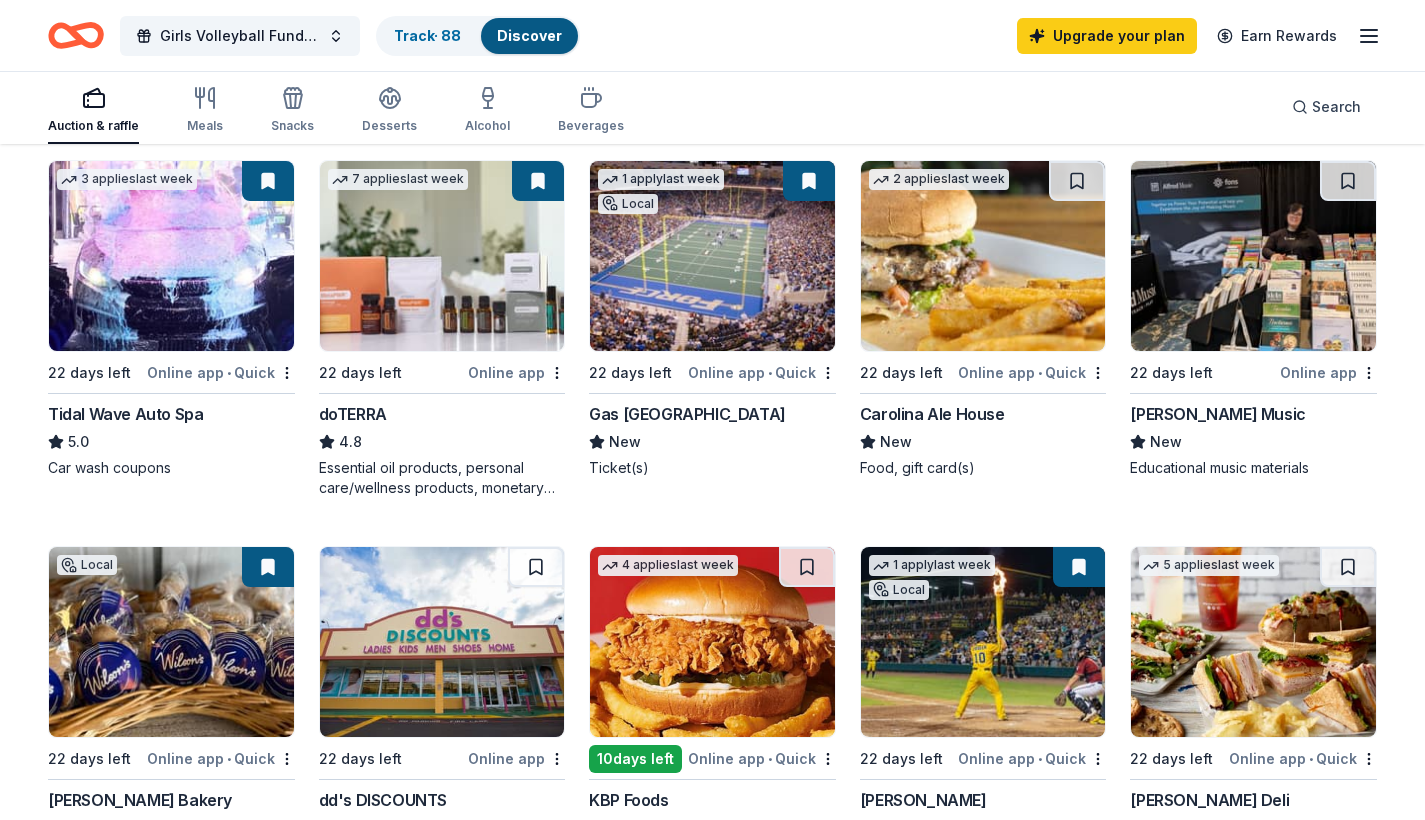 click at bounding box center (1253, 256) 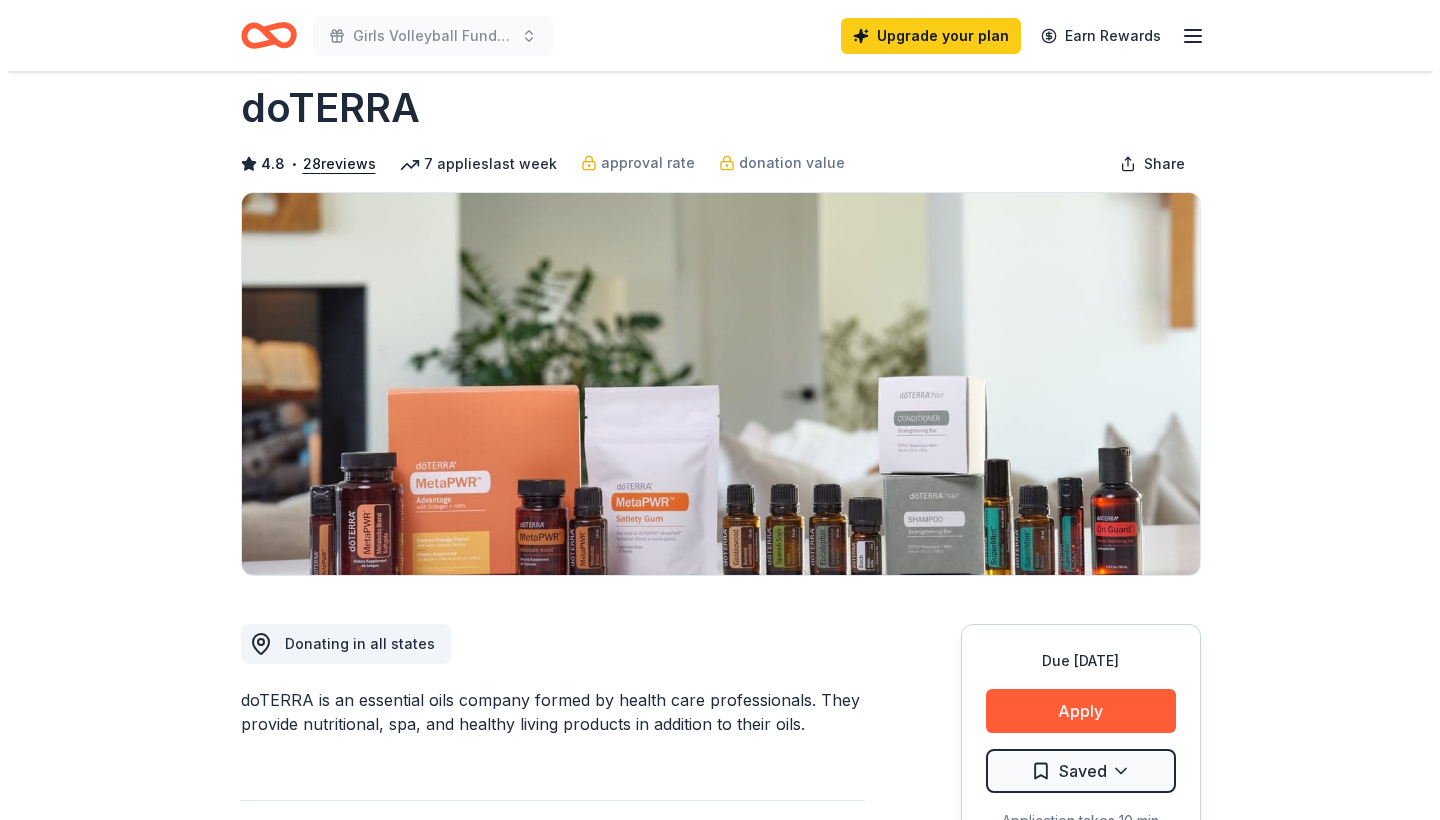 scroll, scrollTop: 117, scrollLeft: 0, axis: vertical 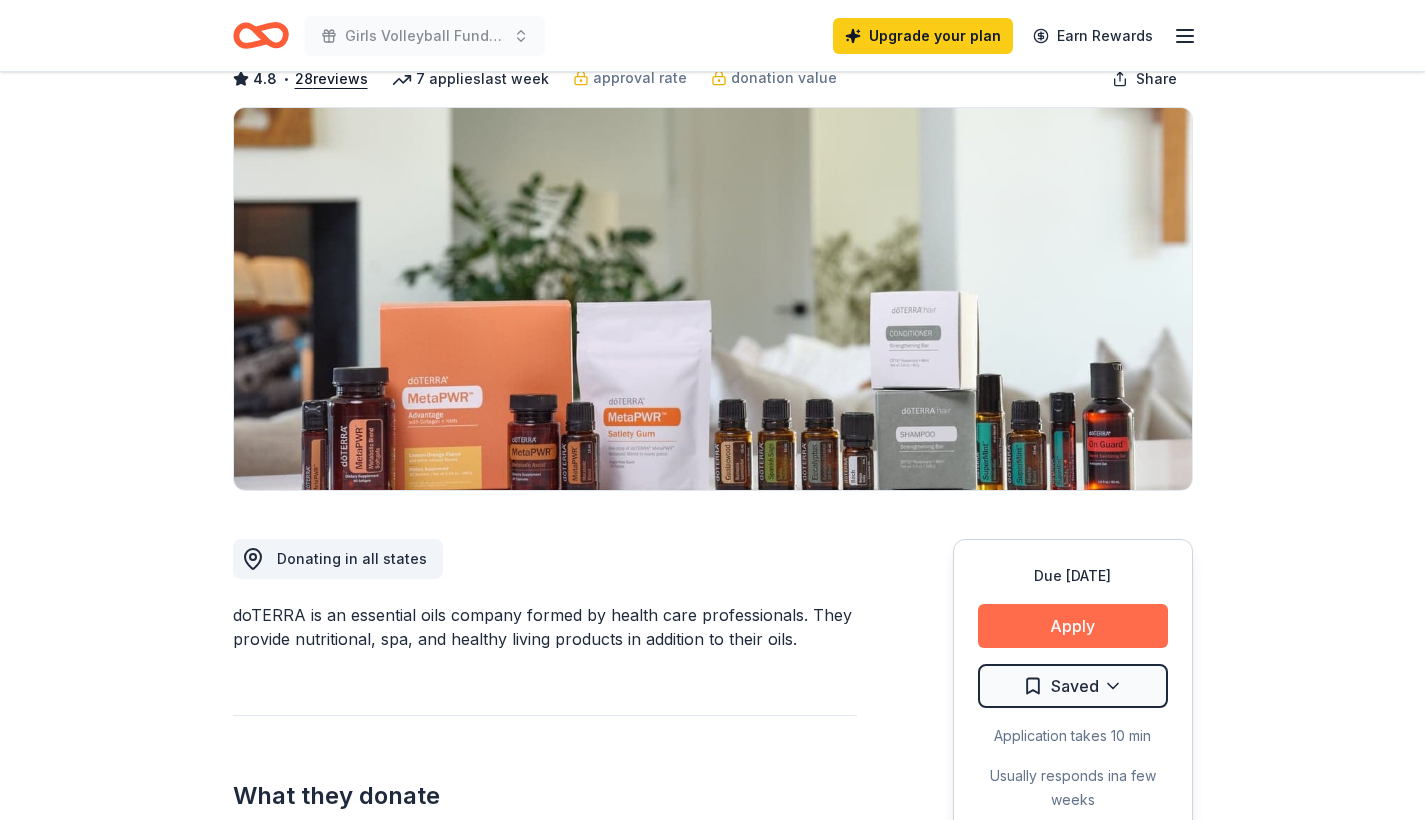 click on "Apply" at bounding box center [1073, 626] 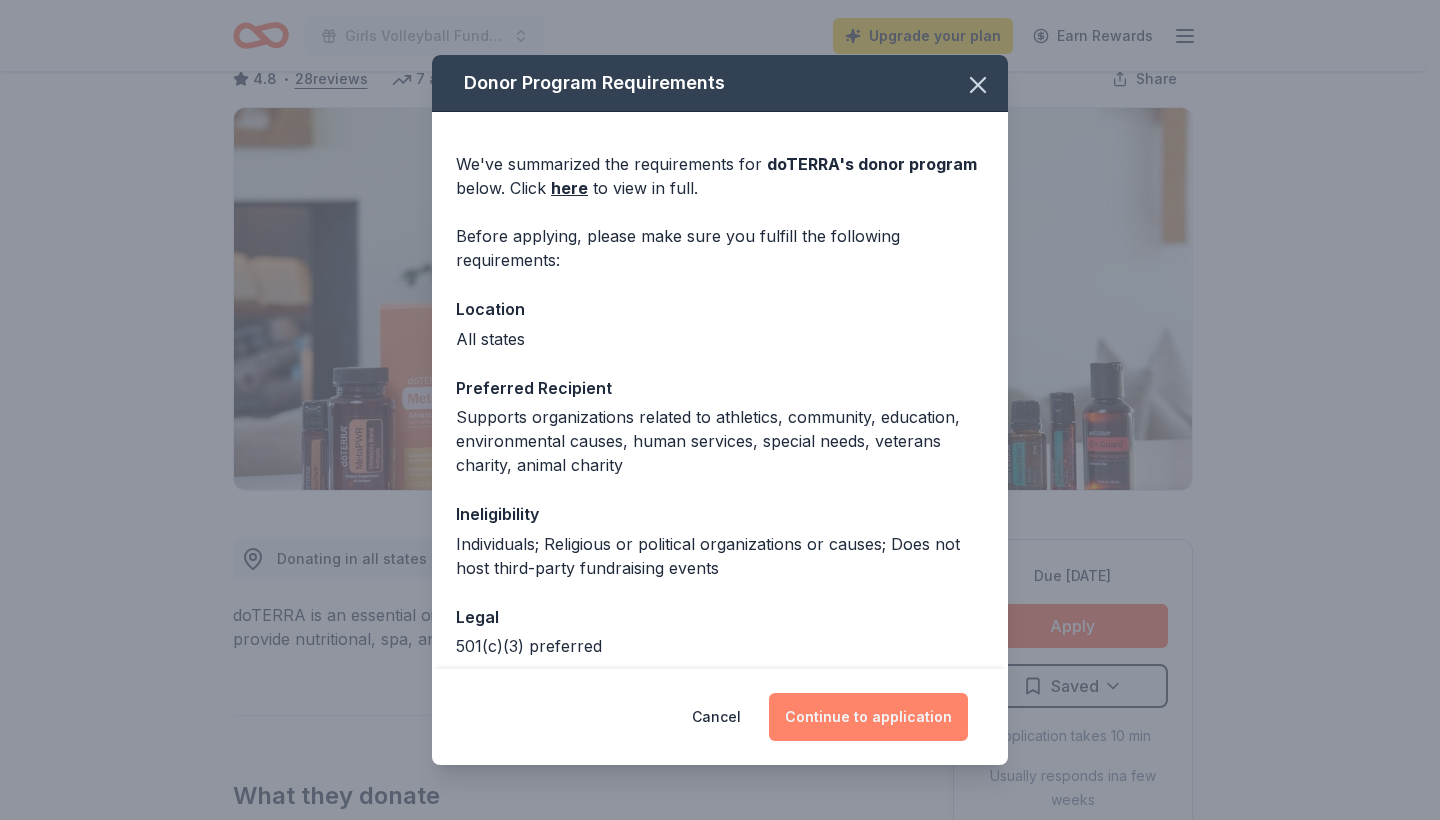 click on "Continue to application" at bounding box center [868, 717] 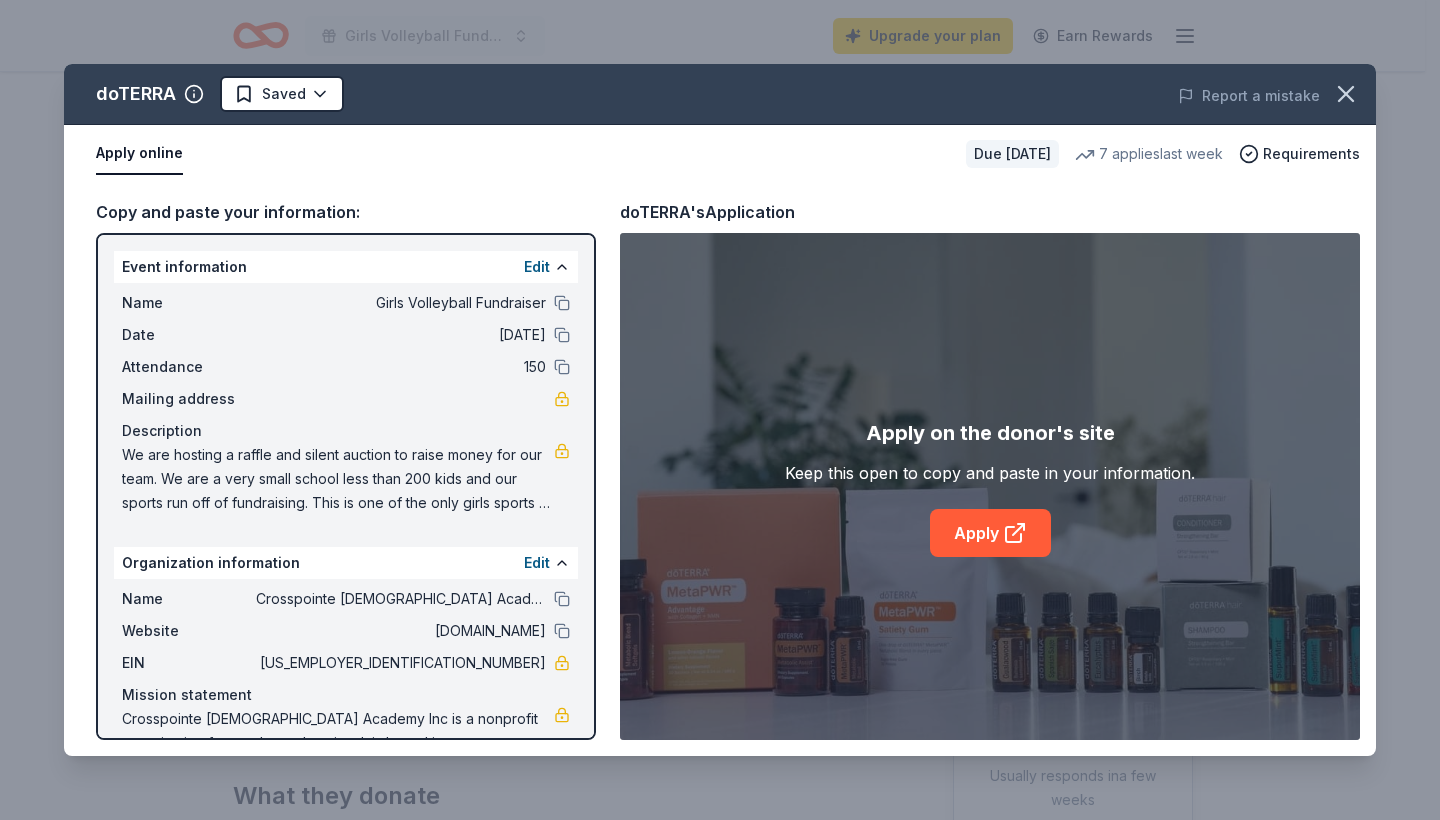 scroll, scrollTop: 65, scrollLeft: 0, axis: vertical 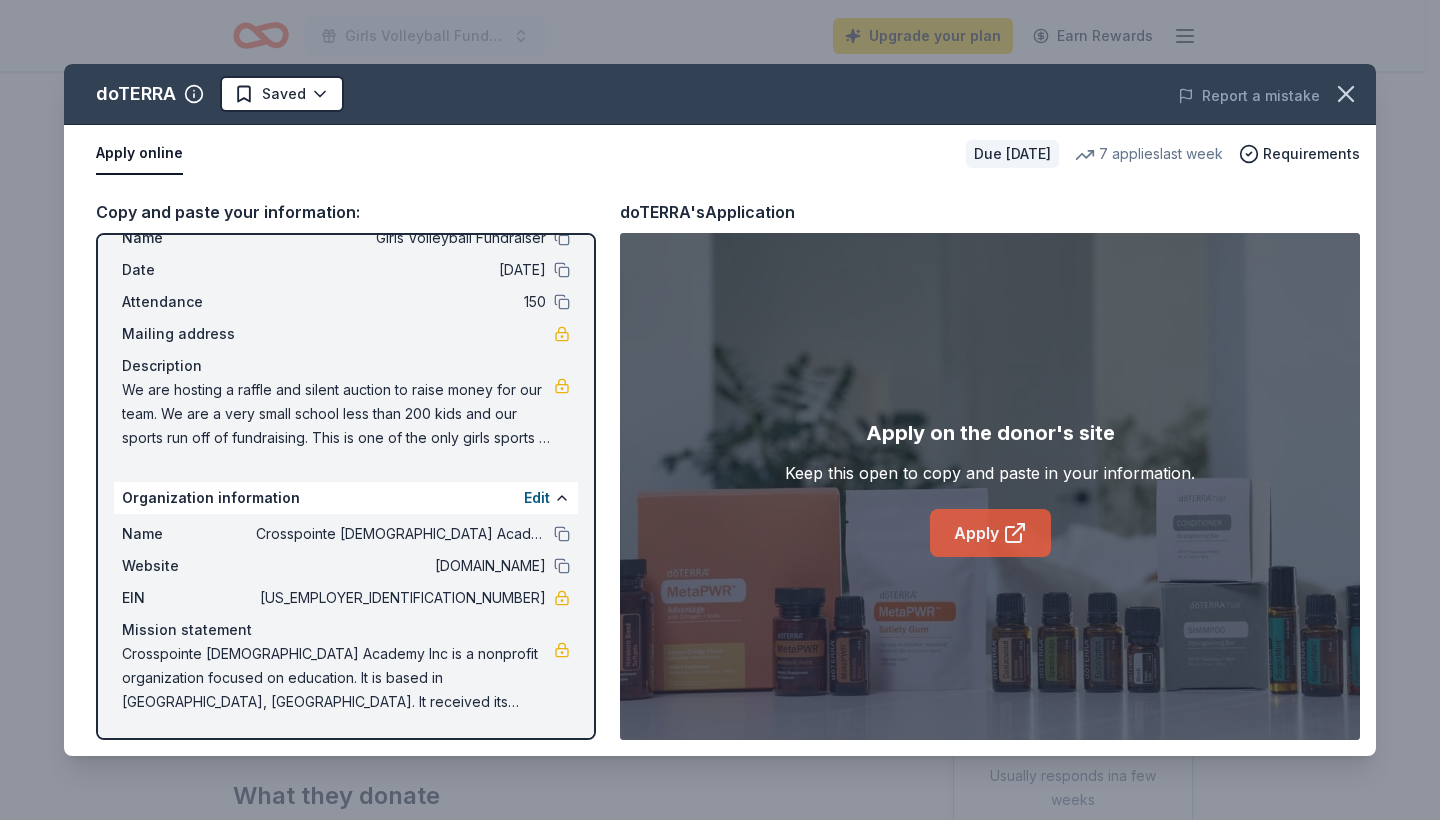 click on "Apply" at bounding box center [990, 533] 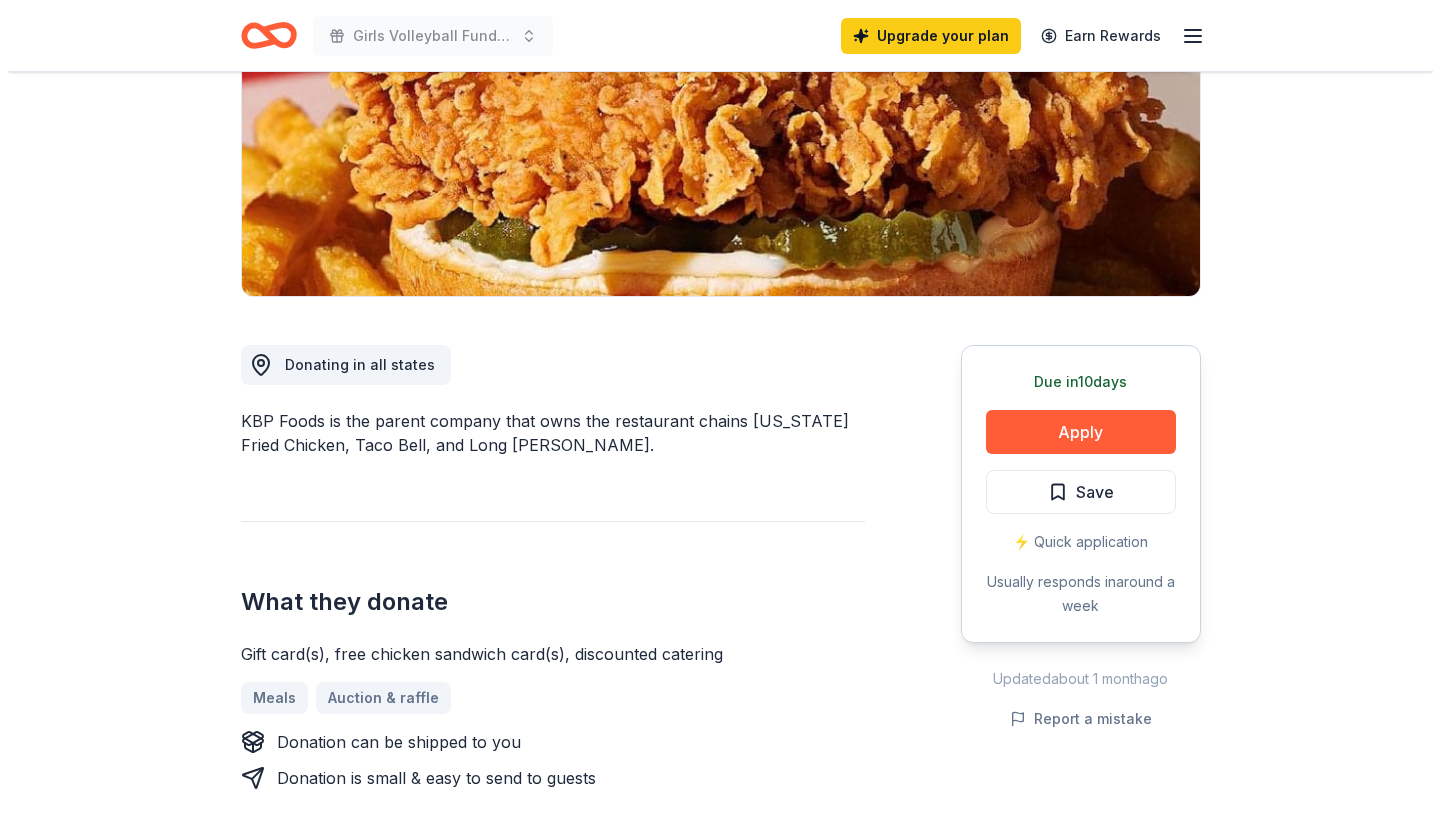 scroll, scrollTop: 604, scrollLeft: 0, axis: vertical 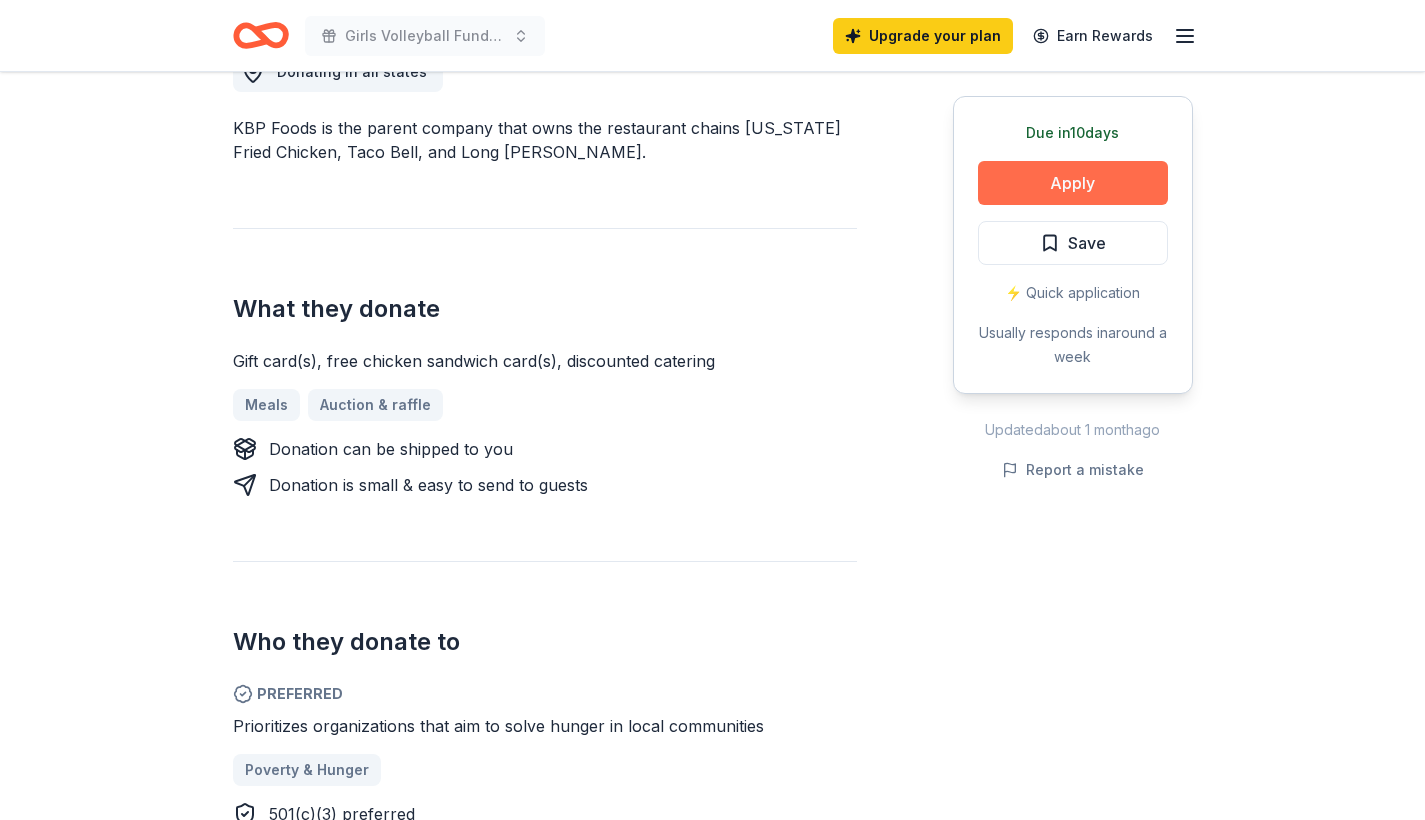 click on "Apply" at bounding box center (1073, 183) 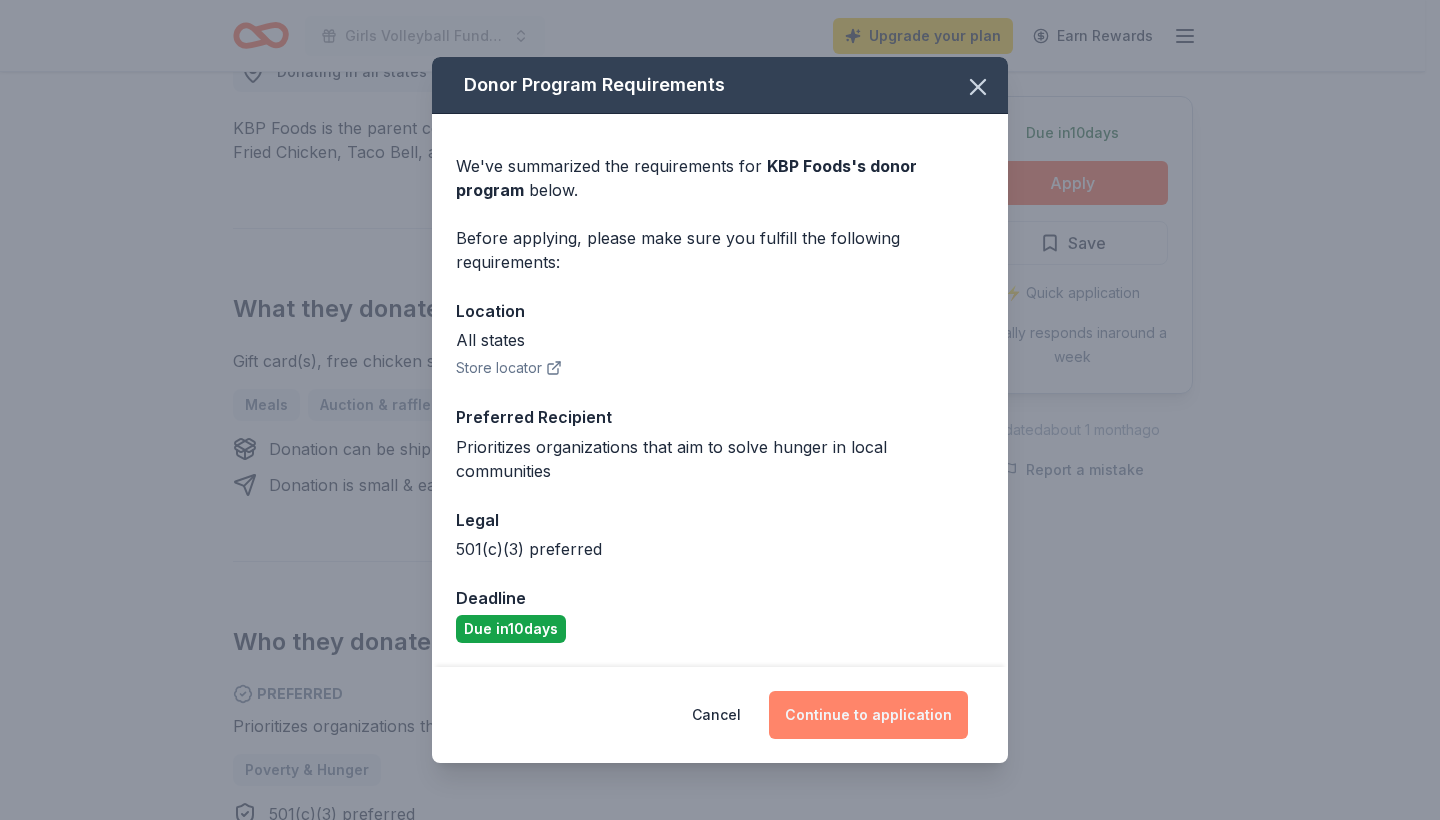 click on "Continue to application" at bounding box center [868, 715] 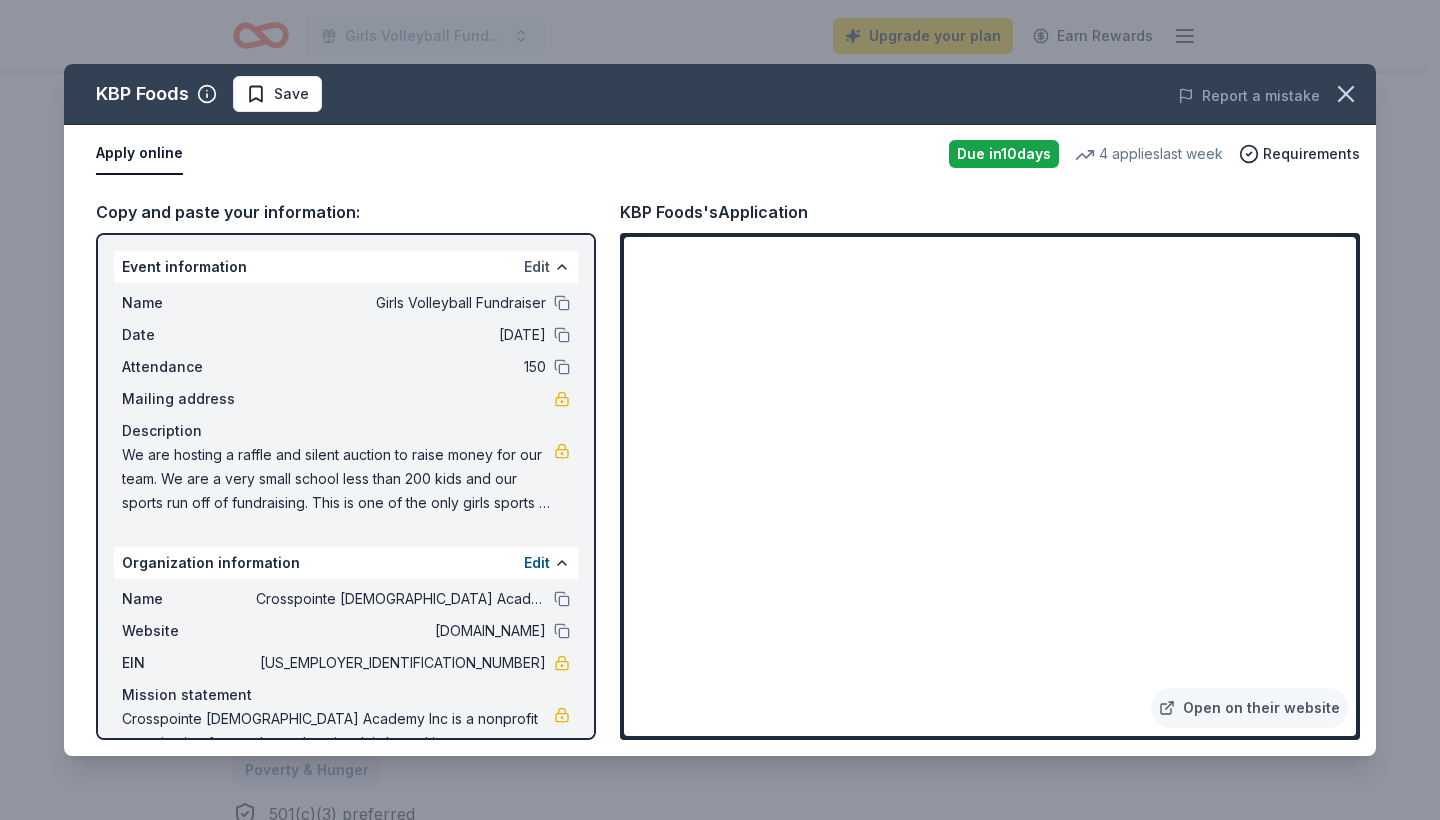 drag, startPoint x: 111, startPoint y: 263, endPoint x: 518, endPoint y: 274, distance: 407.14862 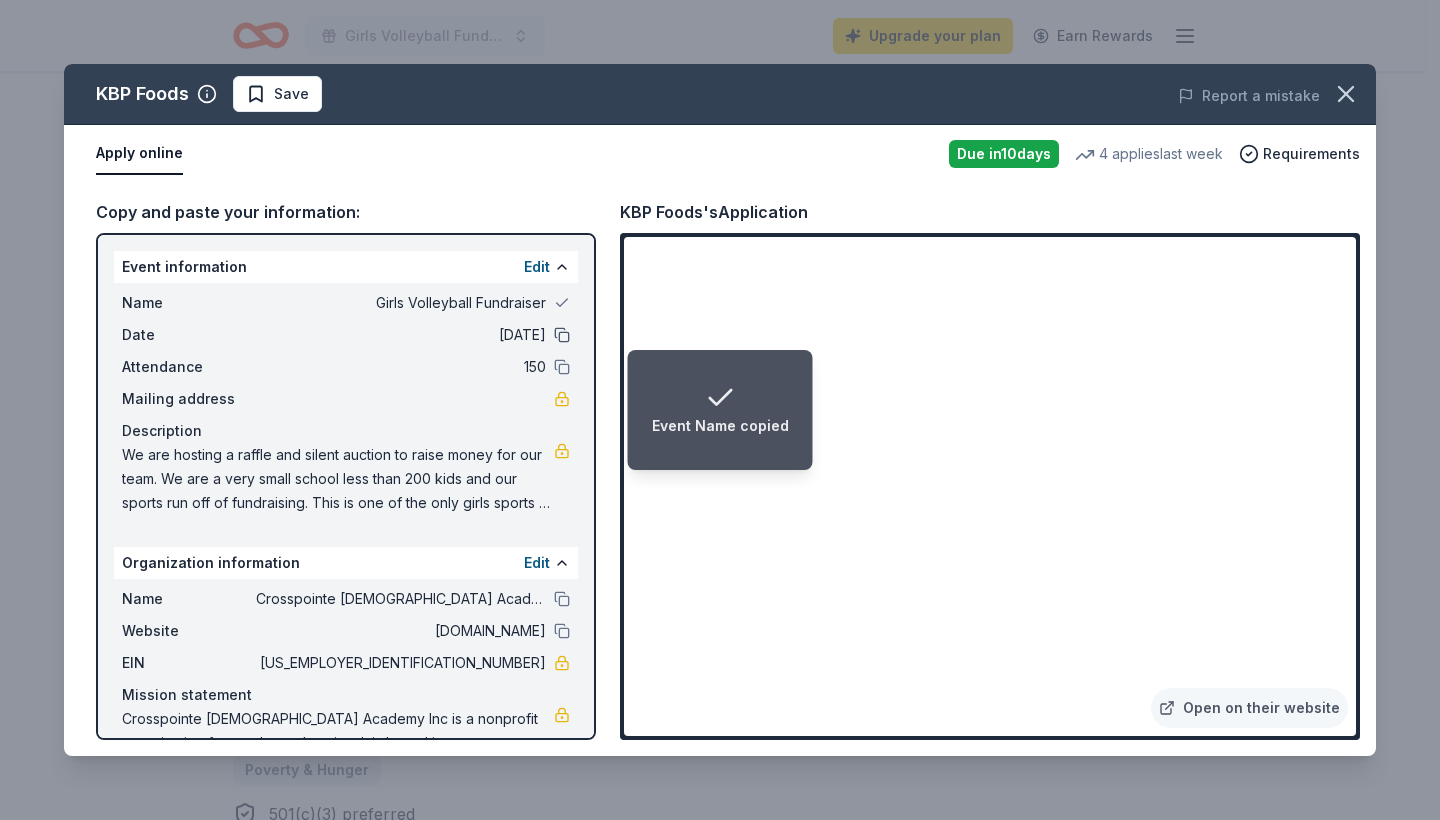 click at bounding box center [562, 335] 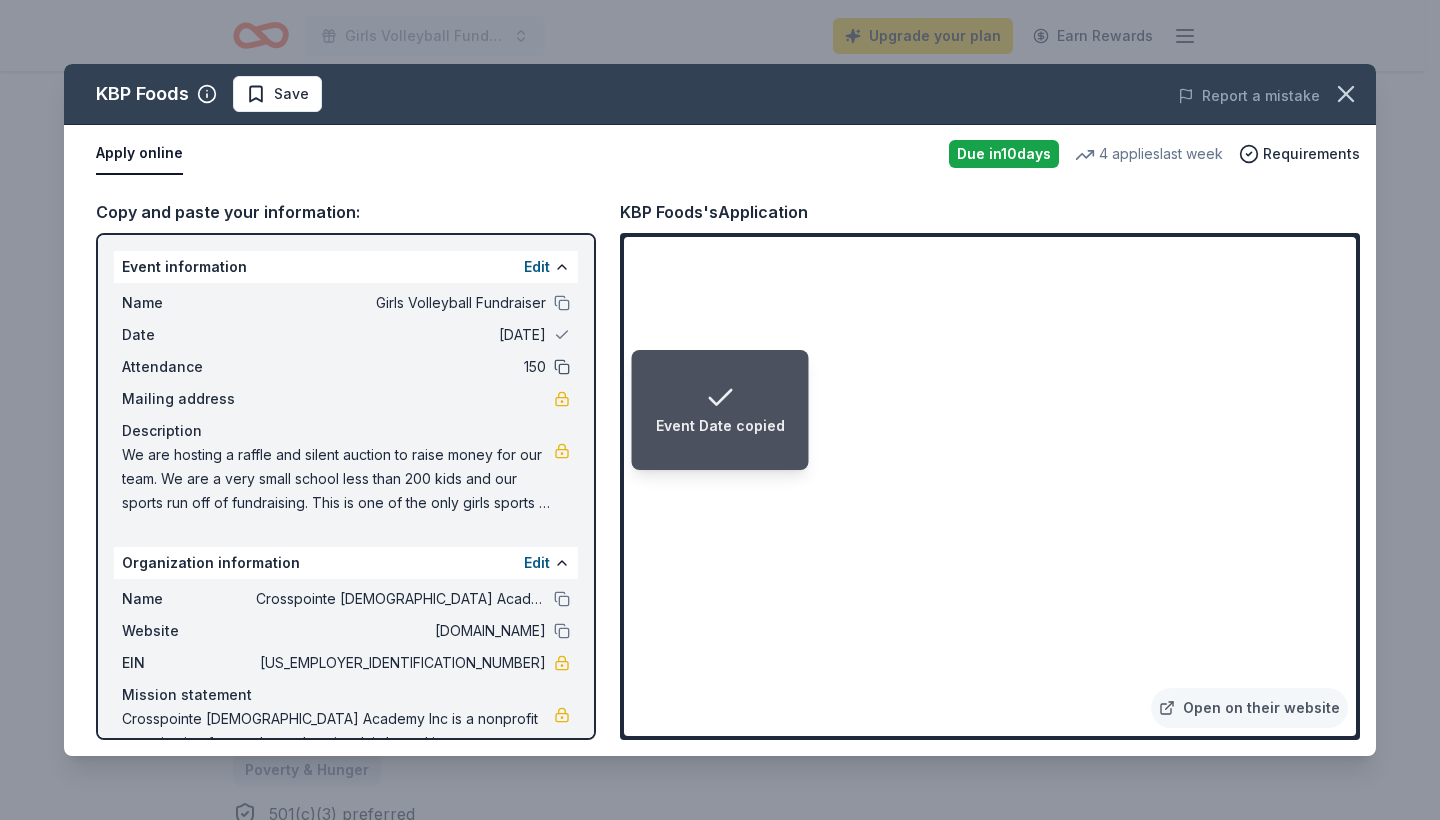 click at bounding box center (562, 367) 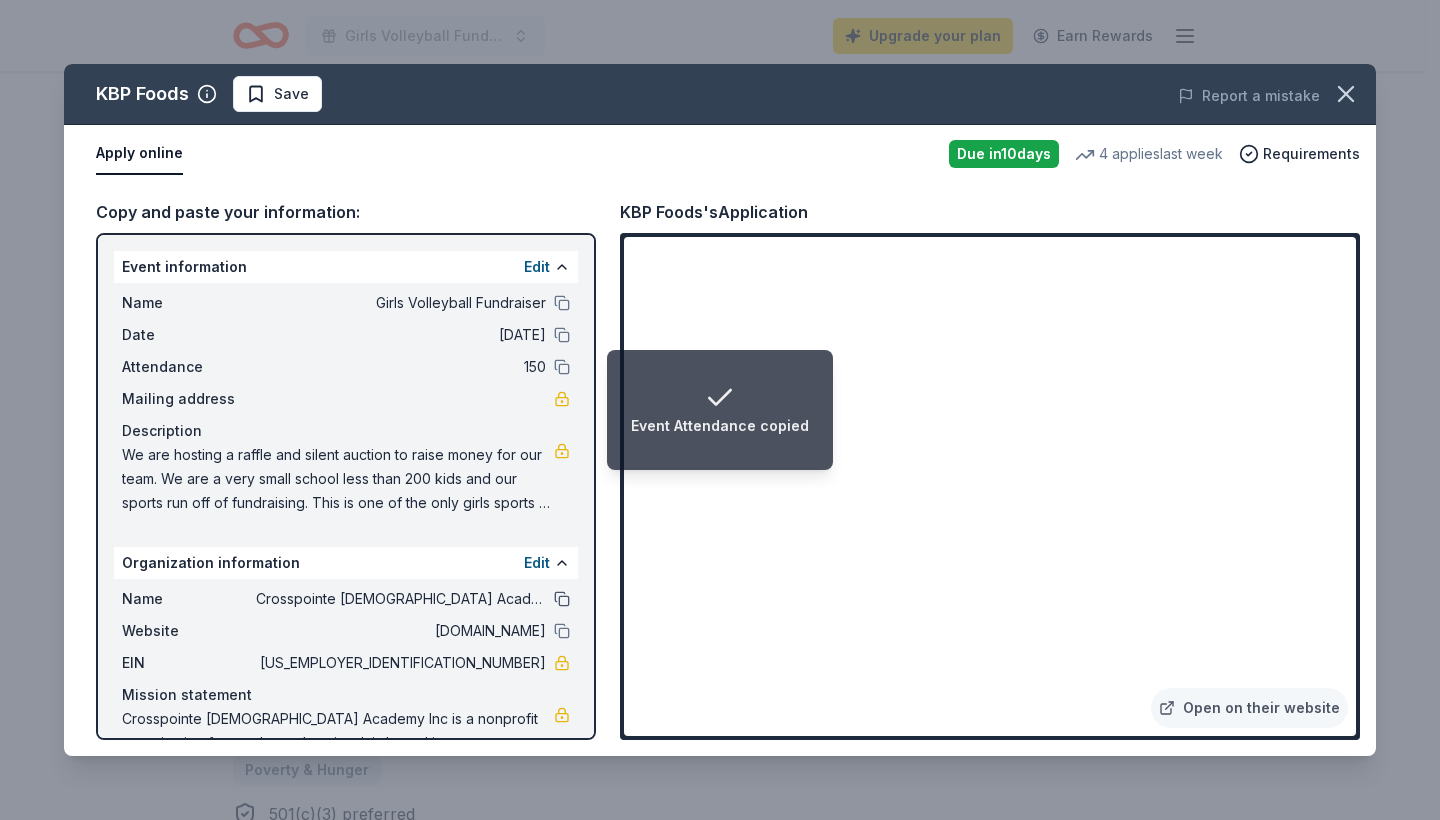 click at bounding box center [562, 599] 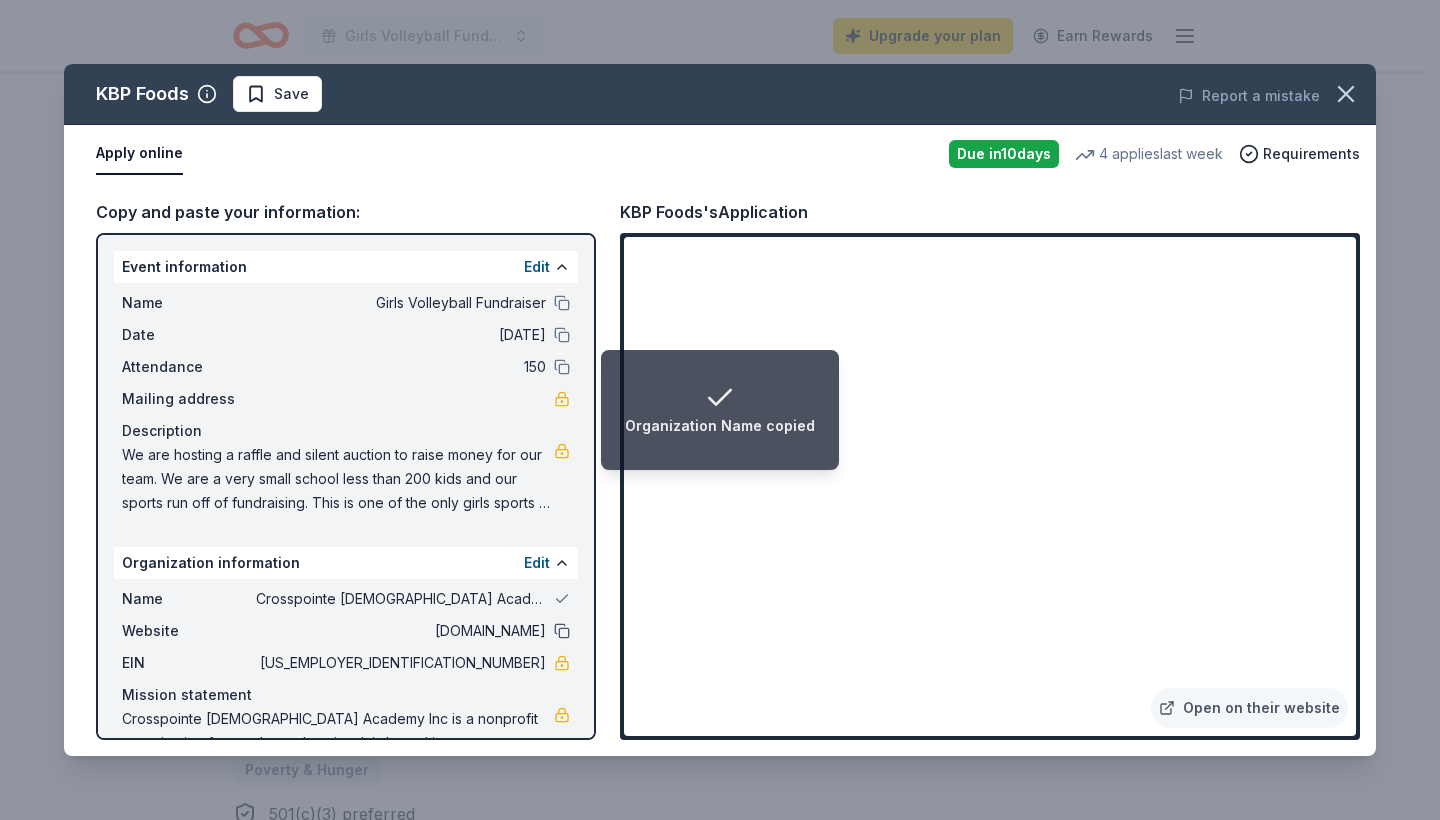 click at bounding box center [562, 631] 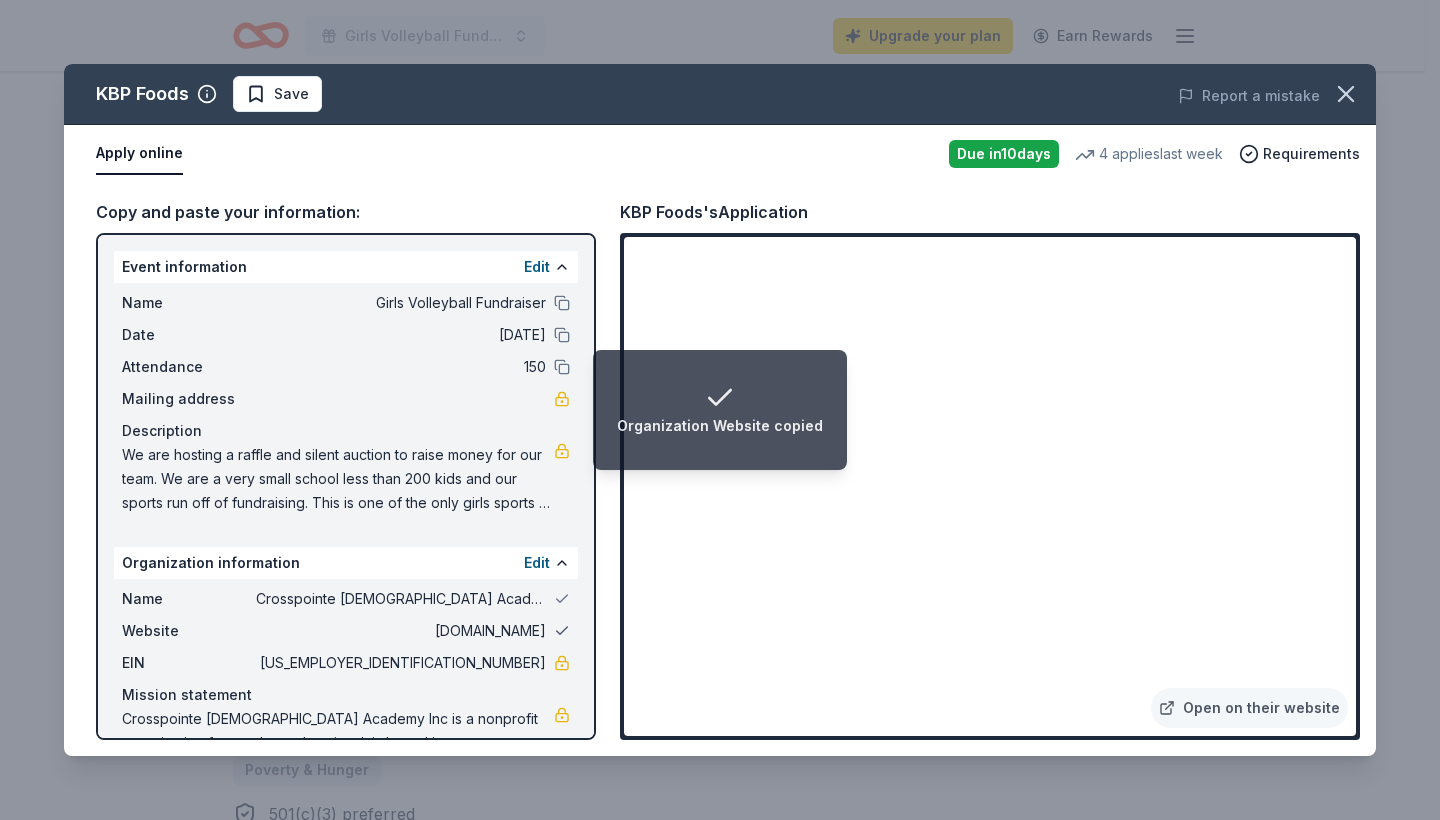 scroll, scrollTop: 65, scrollLeft: 0, axis: vertical 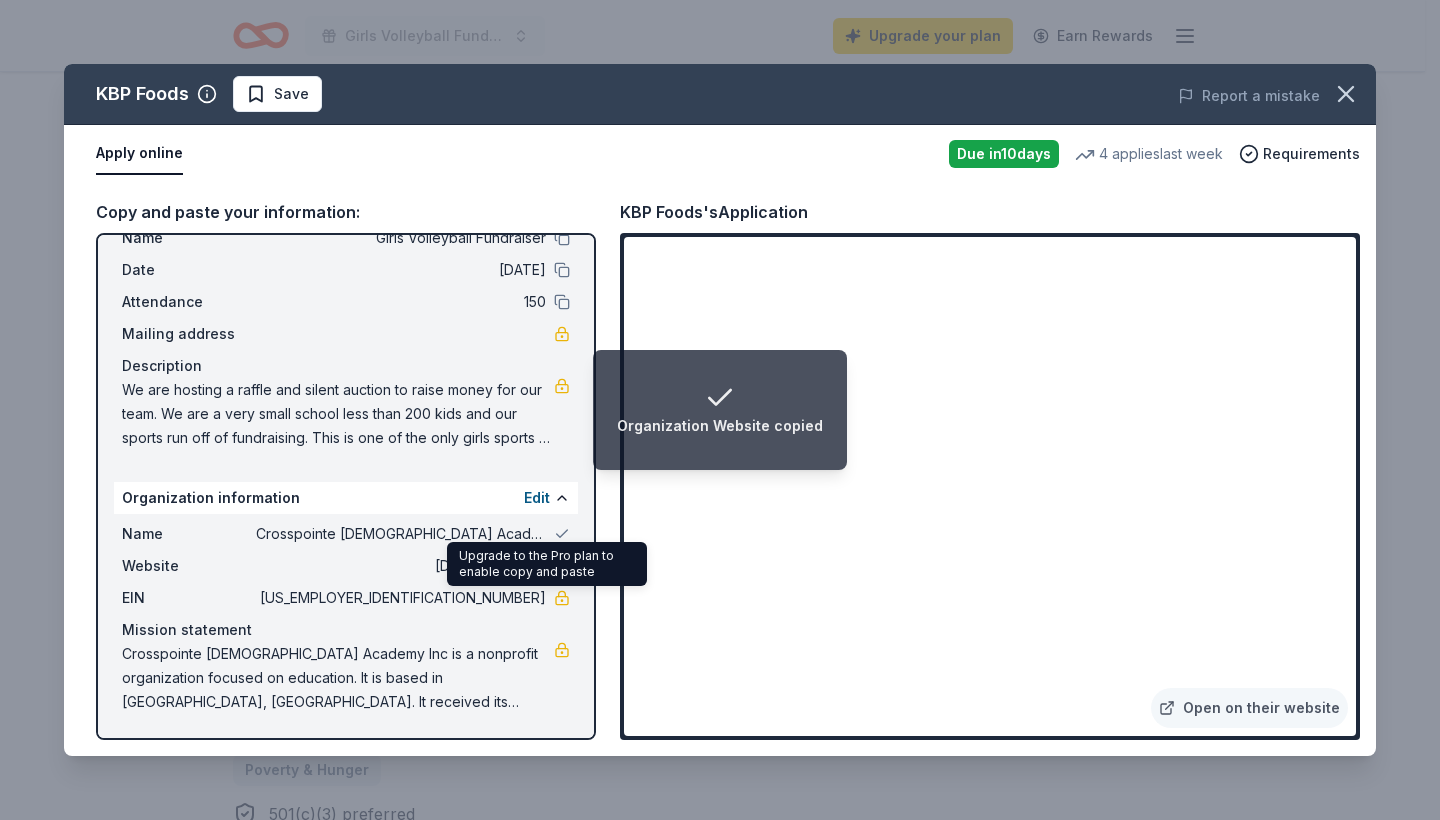 click at bounding box center [562, 598] 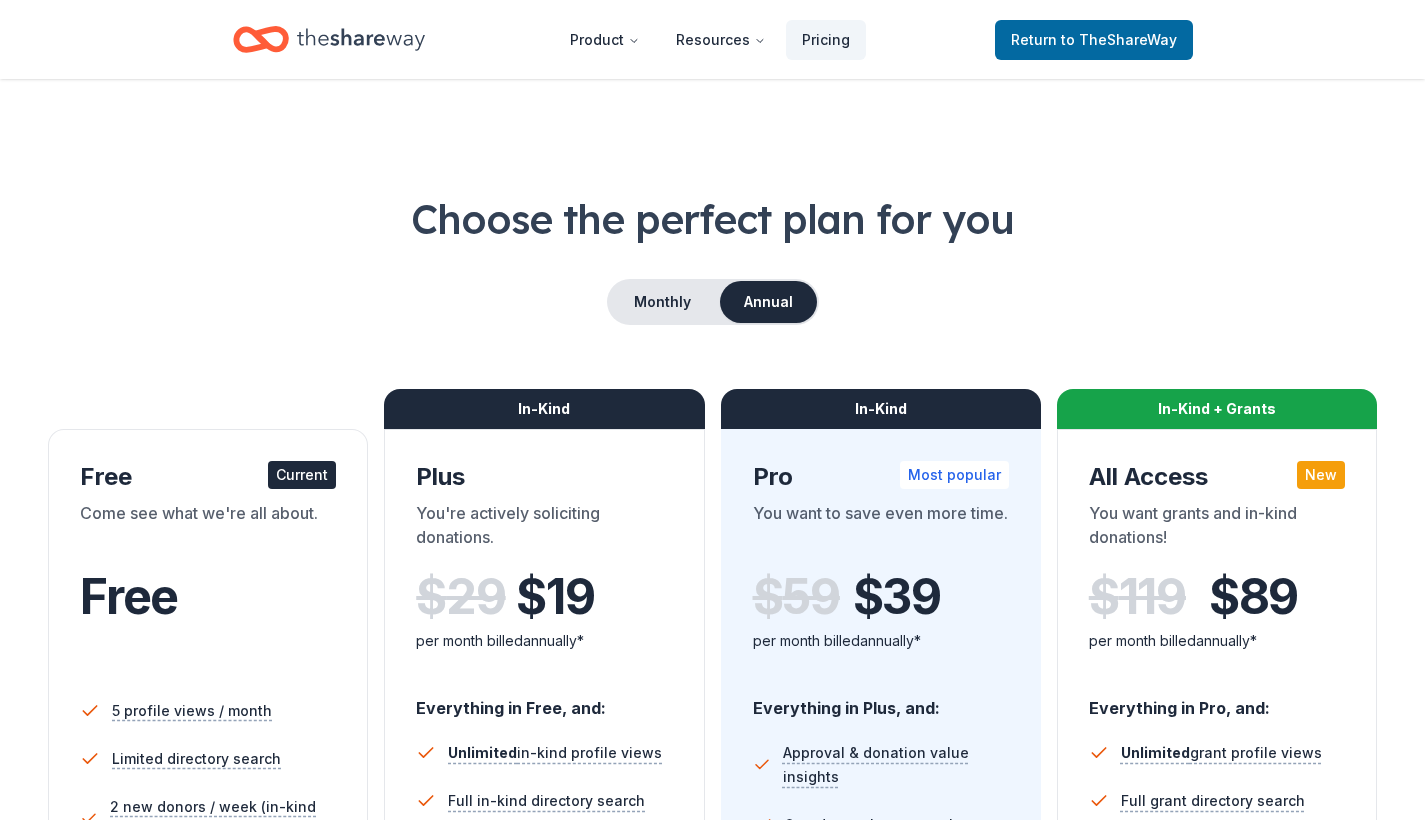 scroll, scrollTop: 0, scrollLeft: 0, axis: both 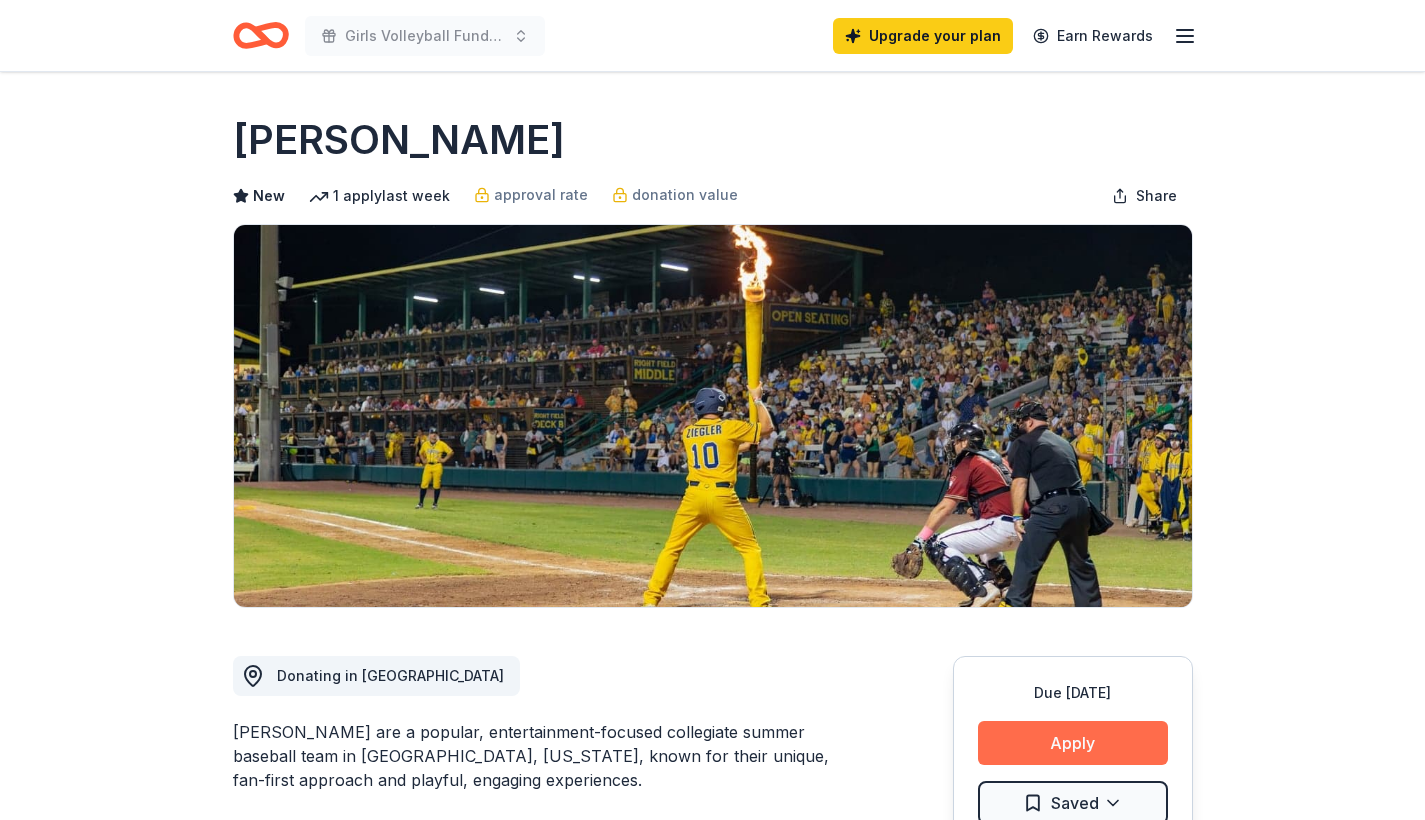 click on "Apply" at bounding box center [1073, 743] 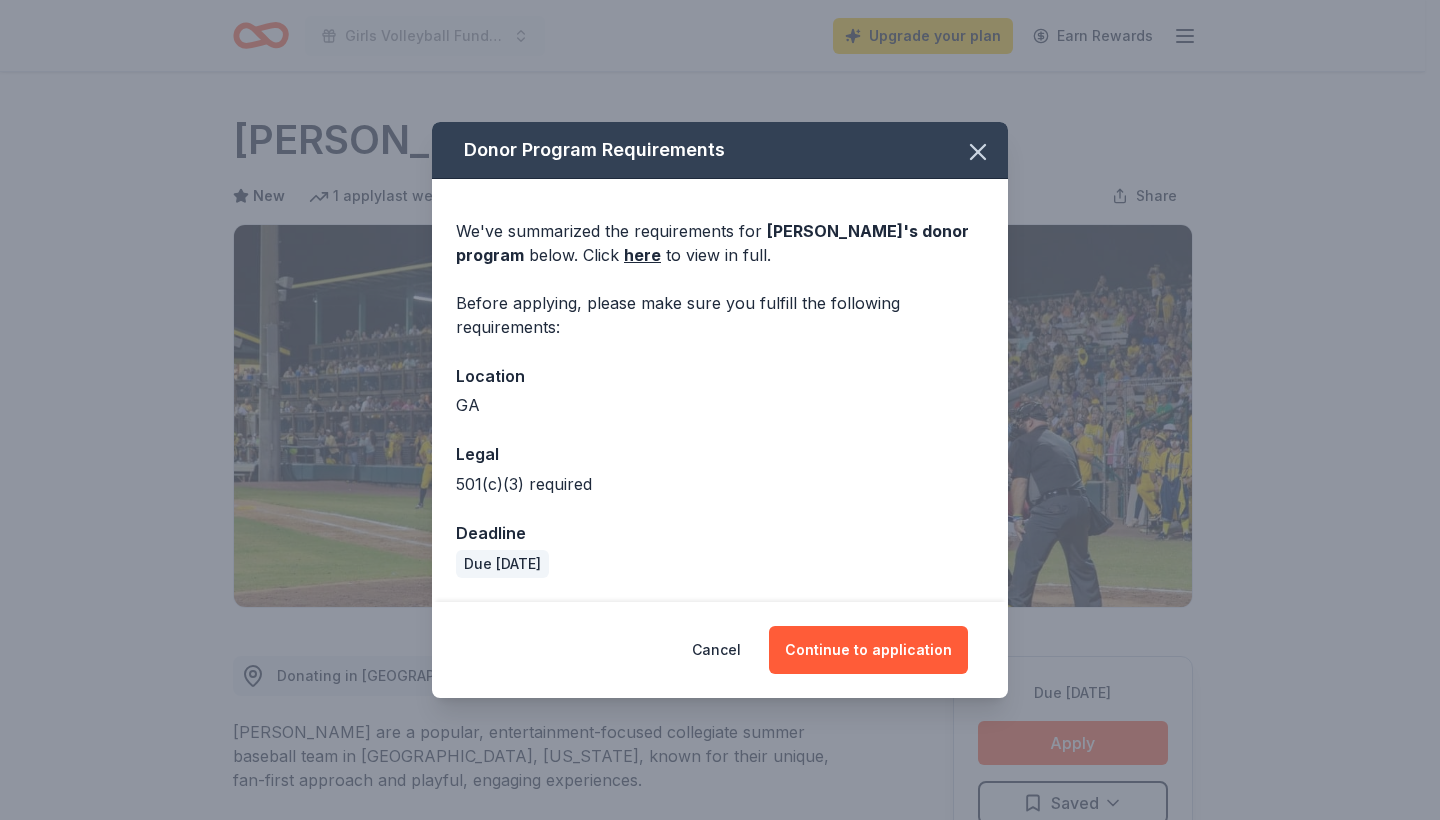 click on "Cancel Continue to application" at bounding box center (720, 650) 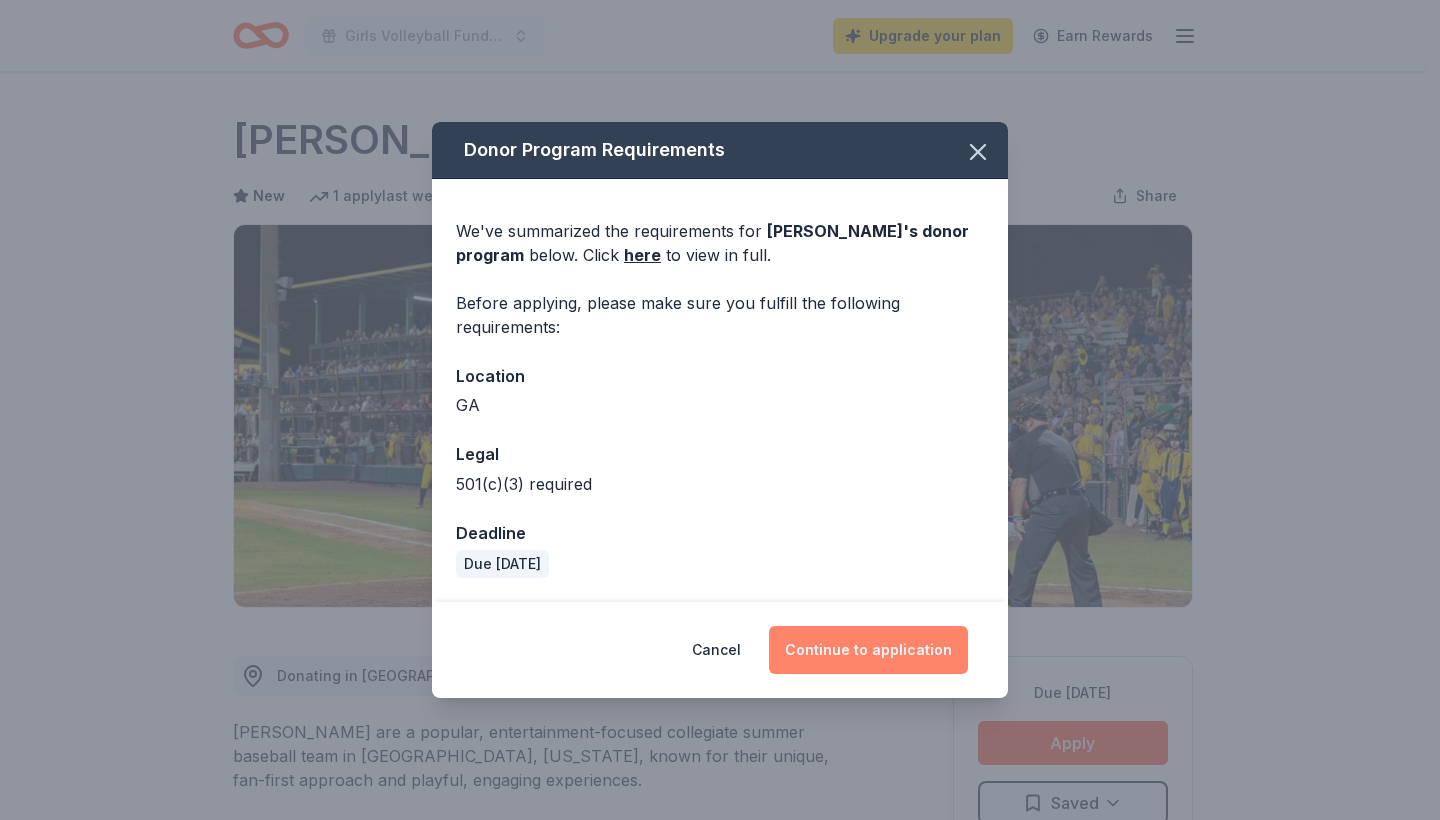 click on "Continue to application" at bounding box center (868, 650) 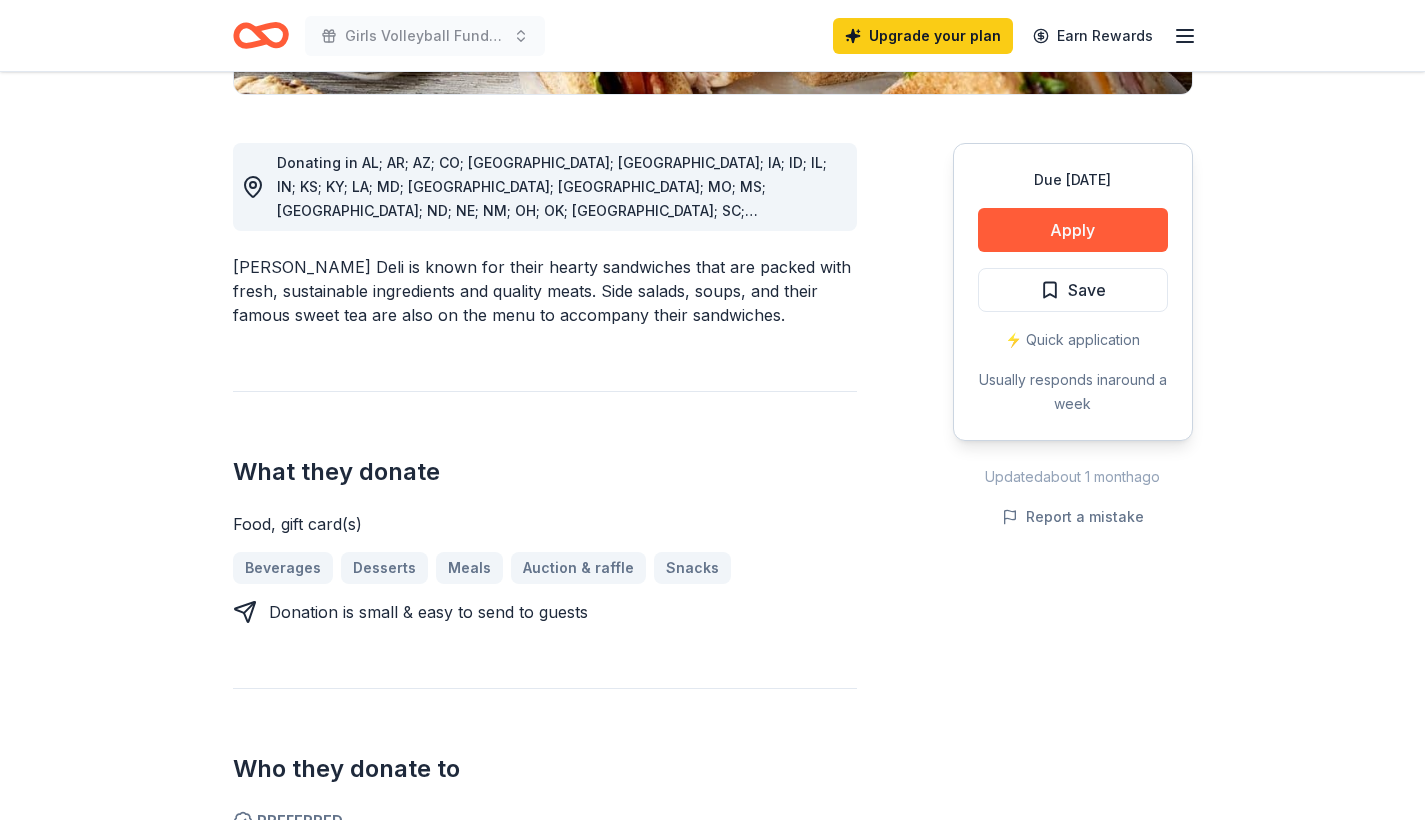 scroll, scrollTop: 644, scrollLeft: 0, axis: vertical 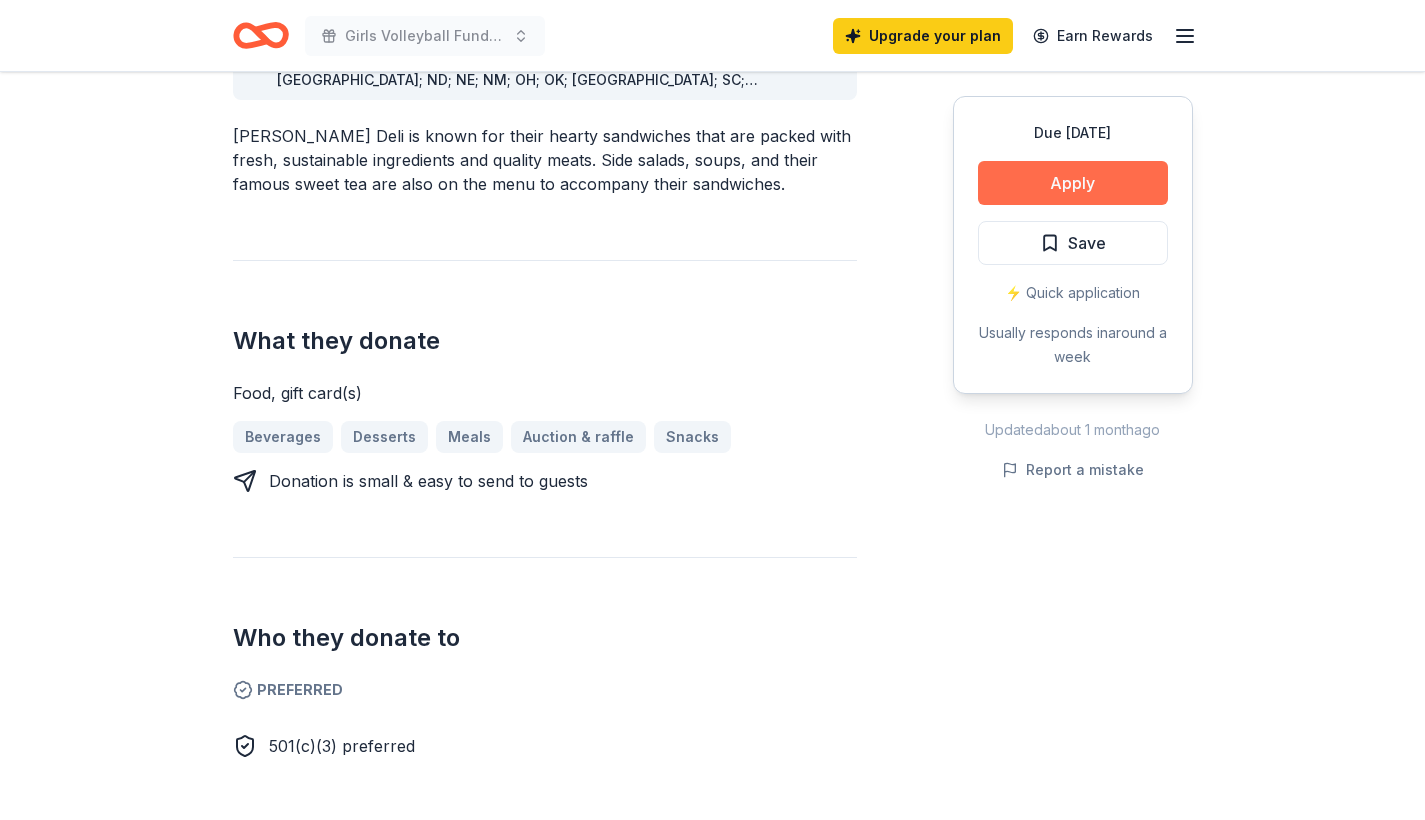 click on "Apply" at bounding box center (1073, 183) 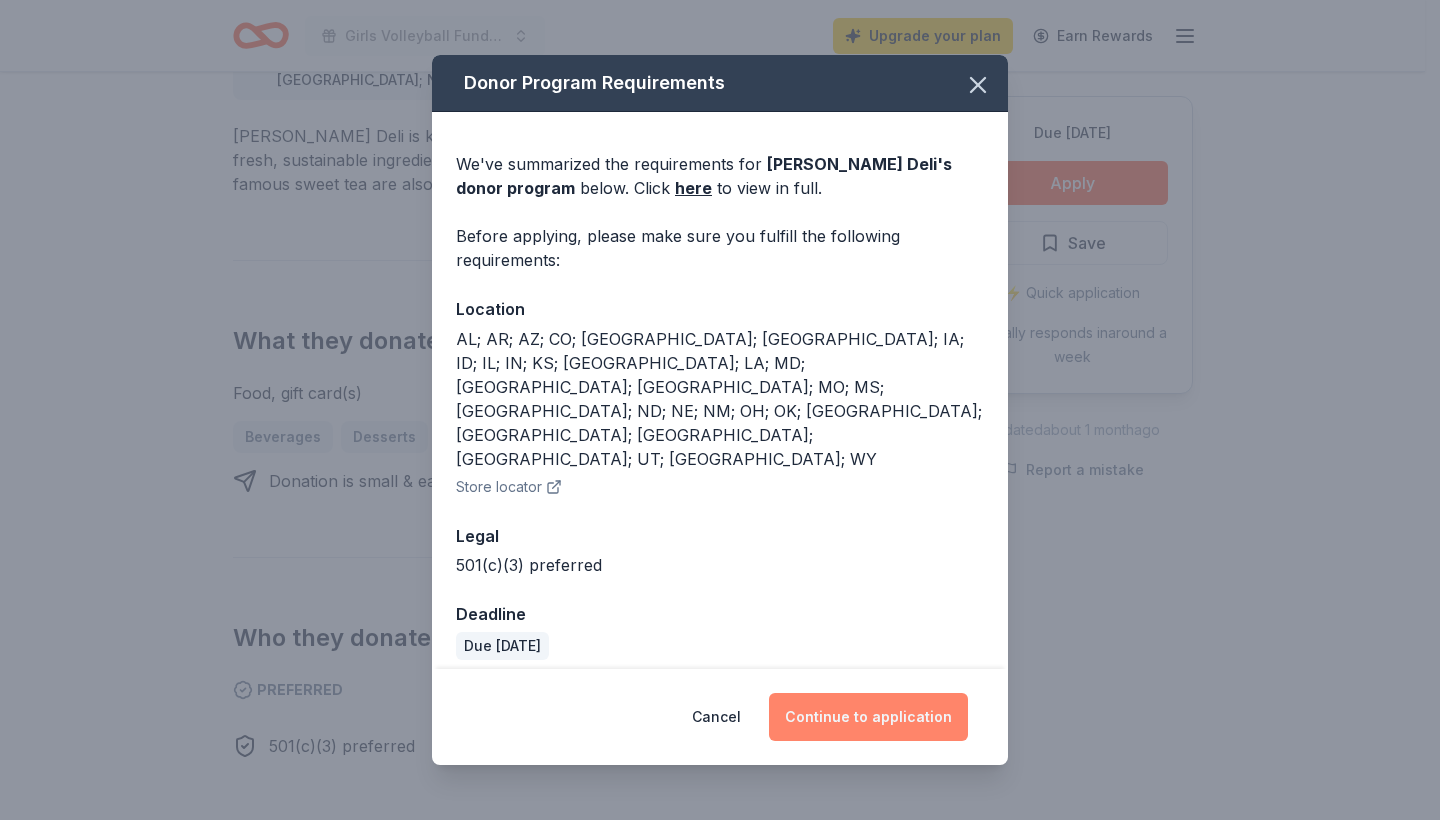 click on "Continue to application" at bounding box center [868, 717] 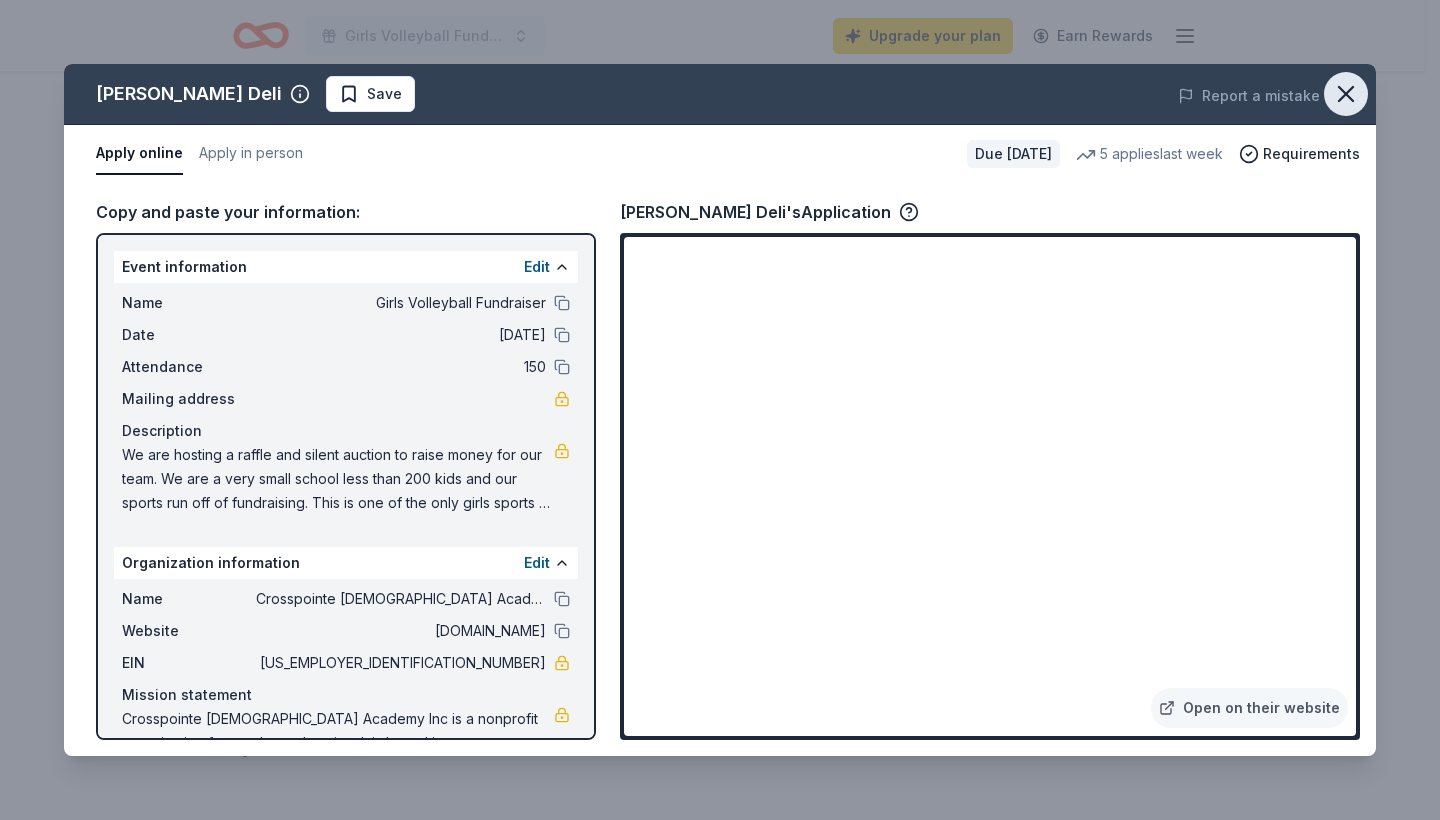 click 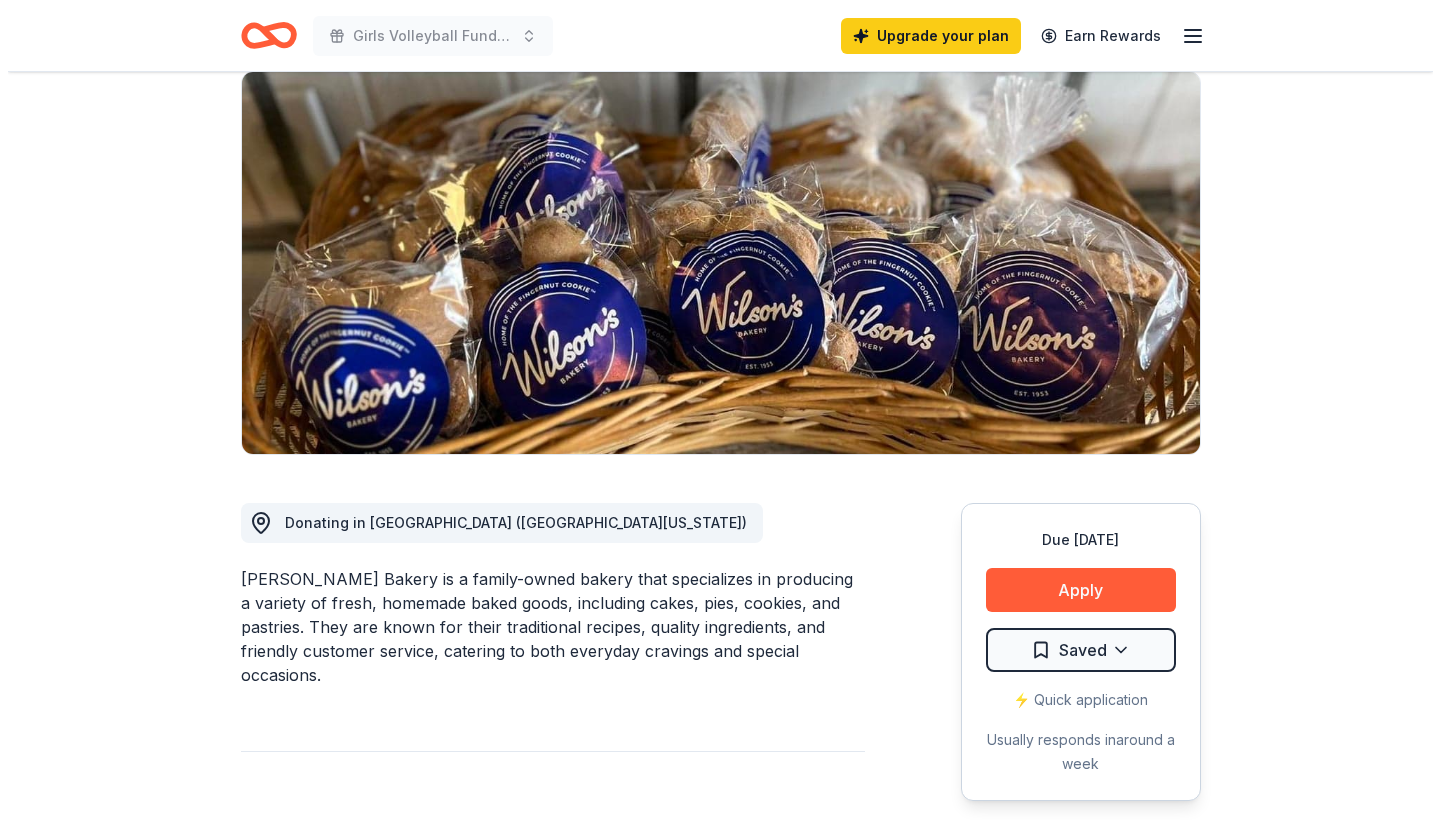 scroll, scrollTop: 297, scrollLeft: 0, axis: vertical 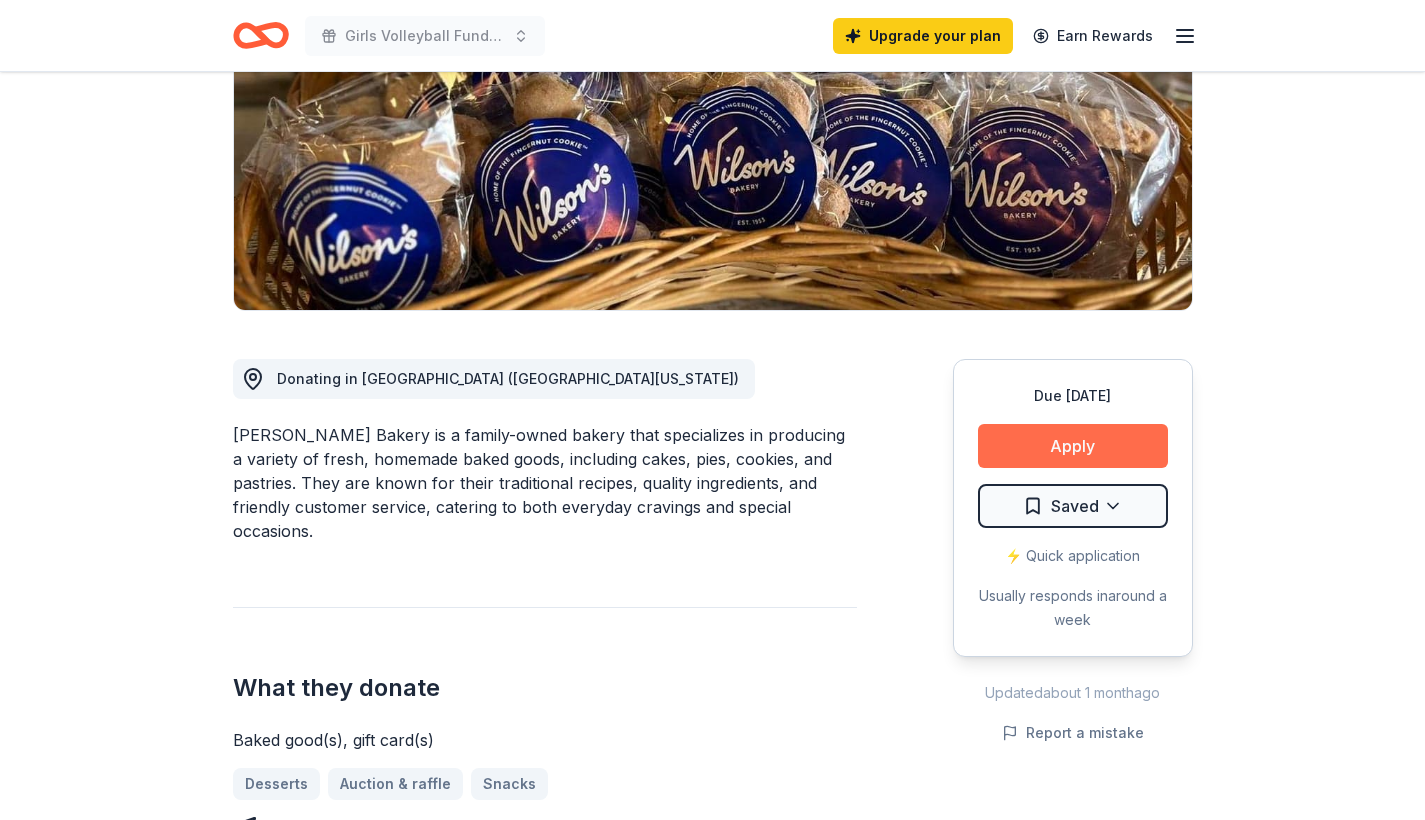 click on "Apply" at bounding box center [1073, 446] 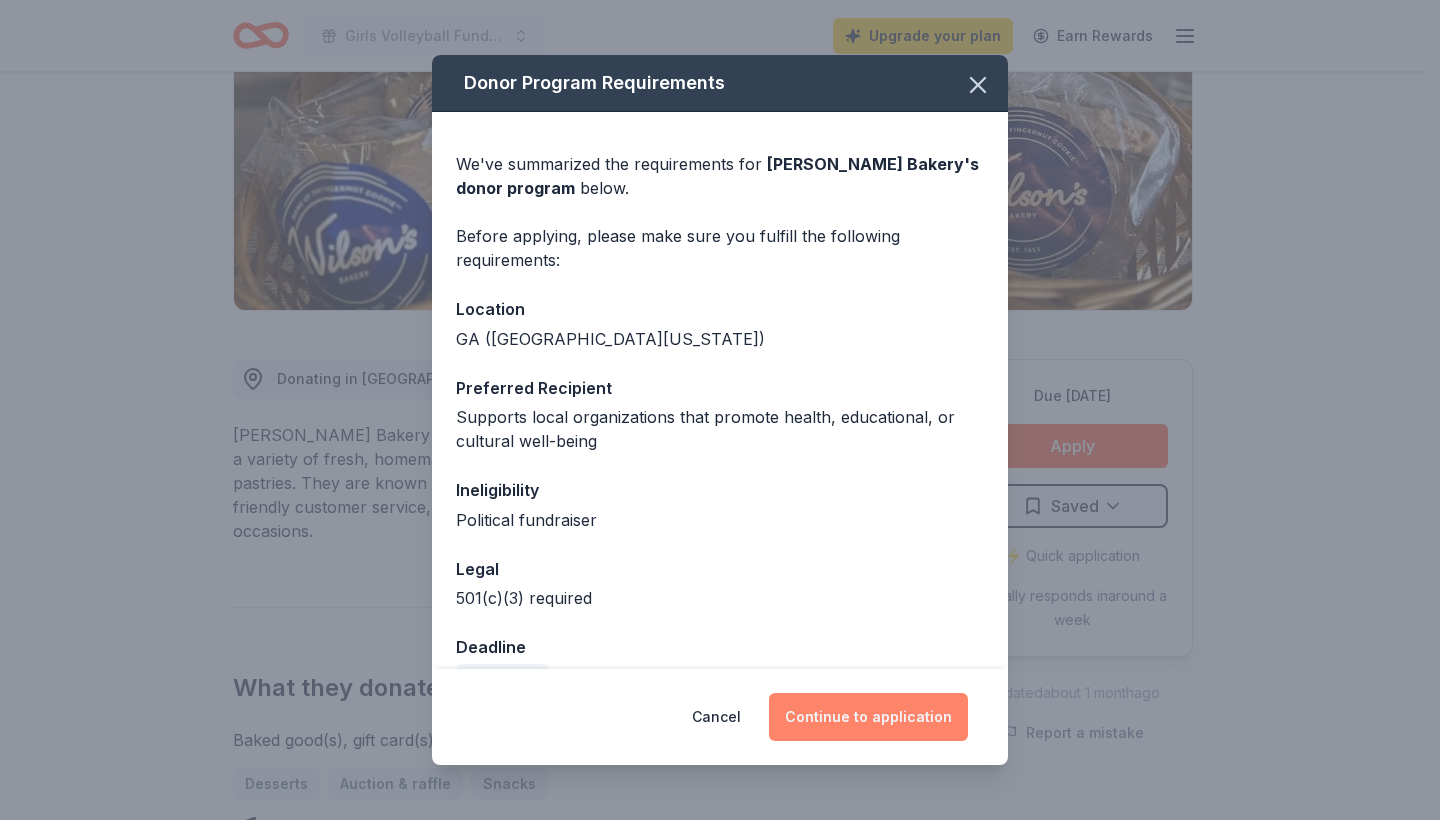 click on "Continue to application" at bounding box center [868, 717] 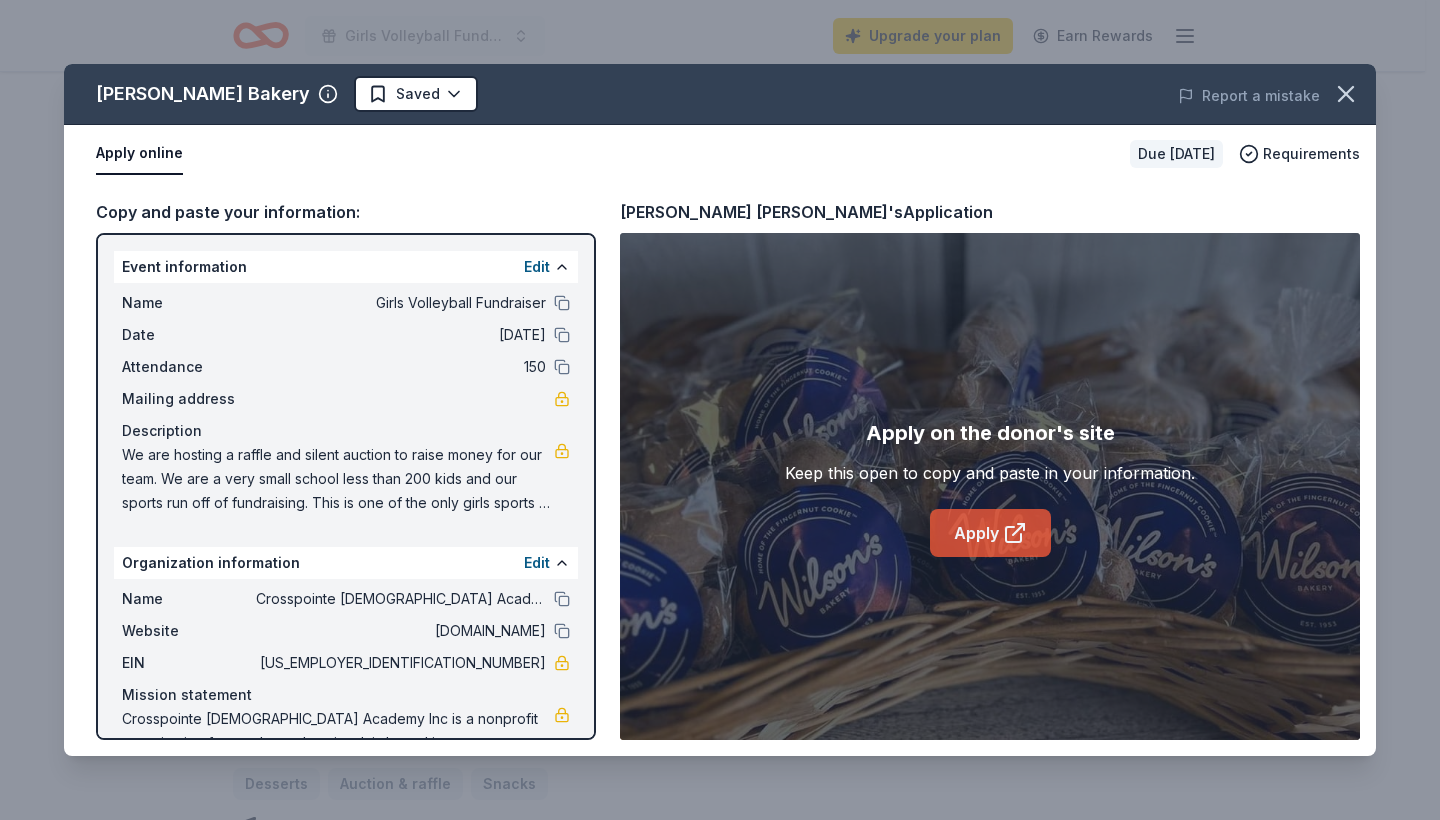 click on "Apply" at bounding box center [990, 533] 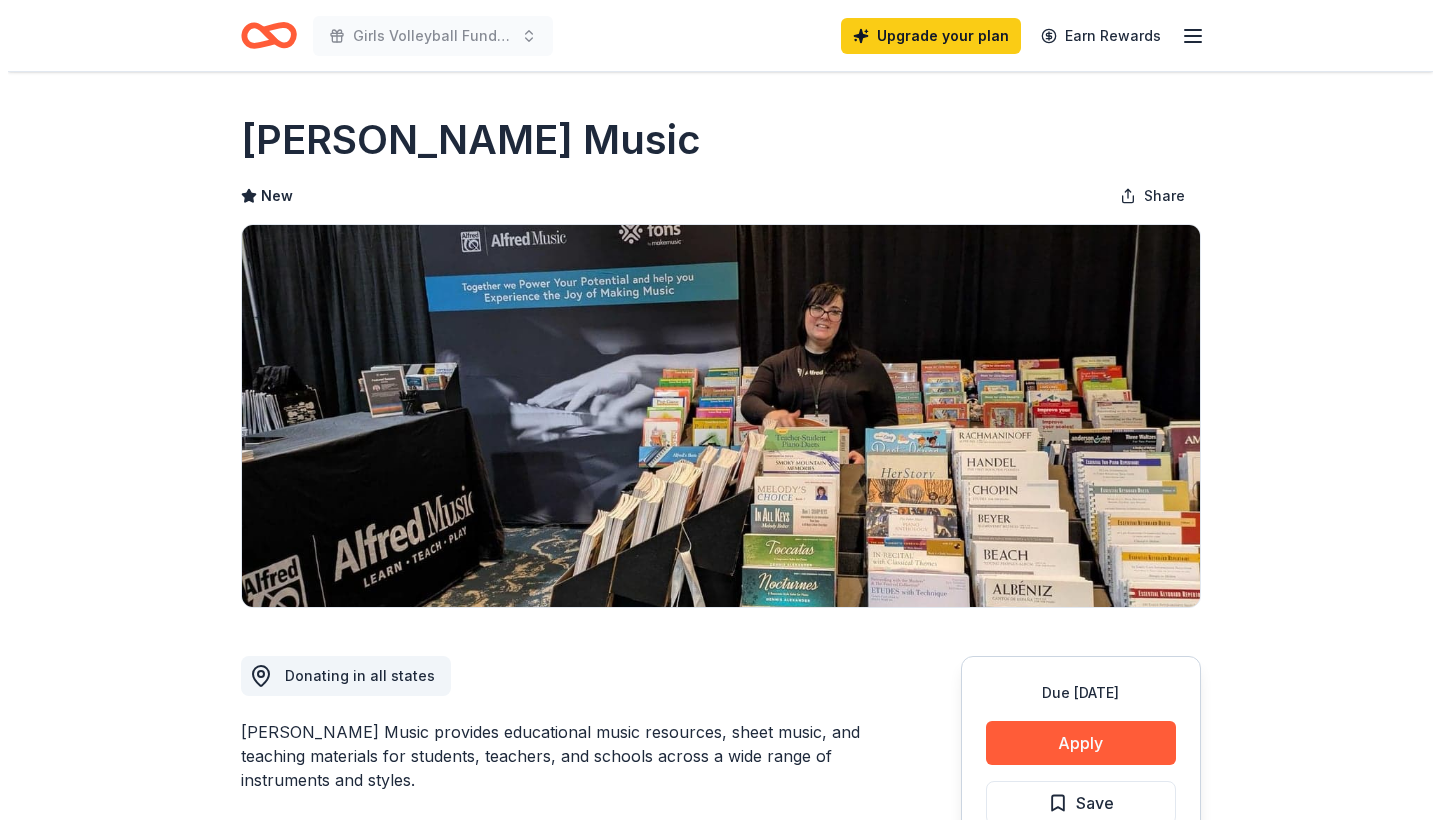 scroll, scrollTop: 0, scrollLeft: 0, axis: both 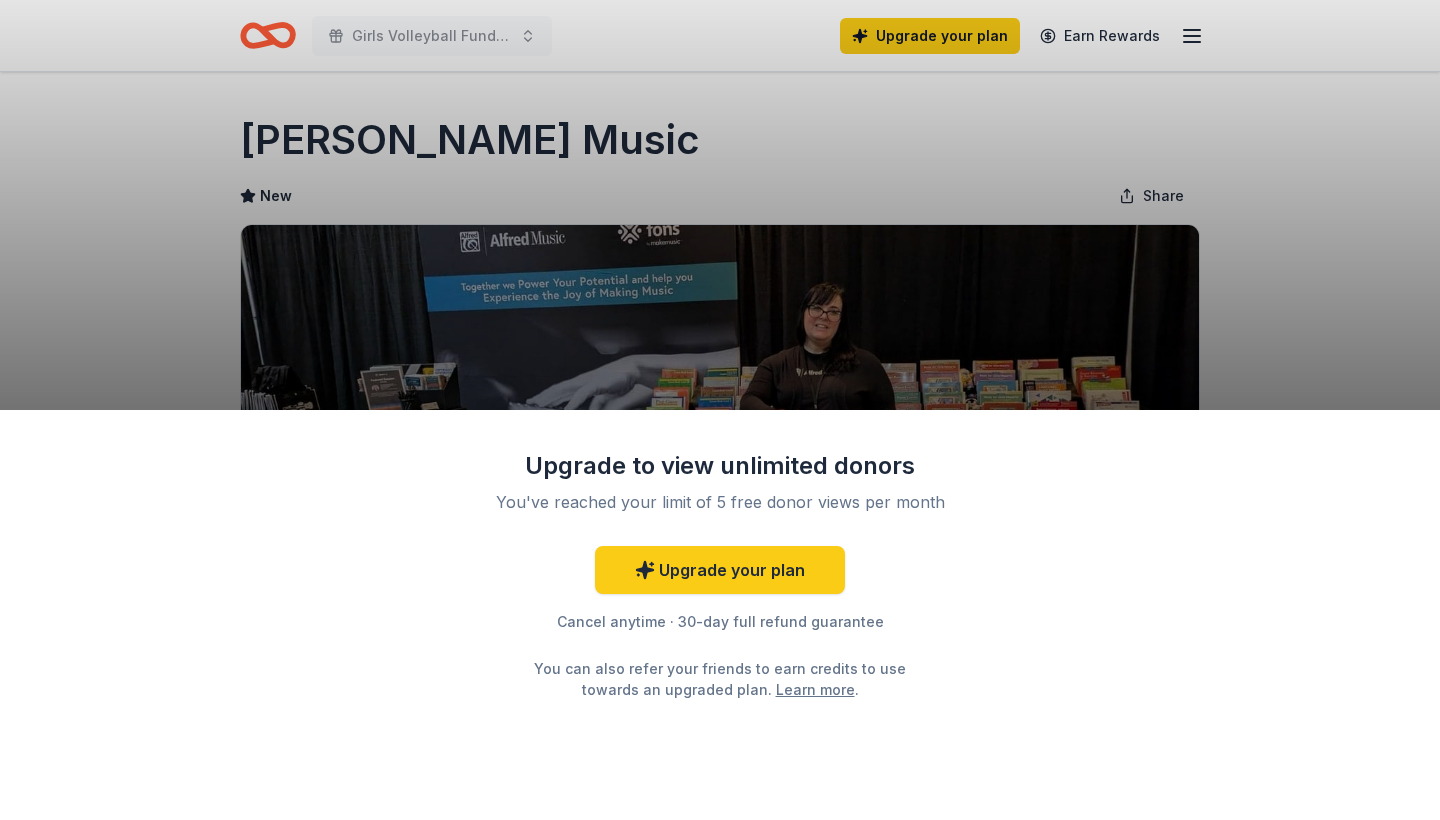 click on "Upgrade to view unlimited donors You've reached your limit of 5 free donor views per month Upgrade your plan Cancel anytime · 30-day full refund guarantee You can also refer your friends to earn credits to use towards an upgraded plan.   Learn more ." at bounding box center (720, 410) 